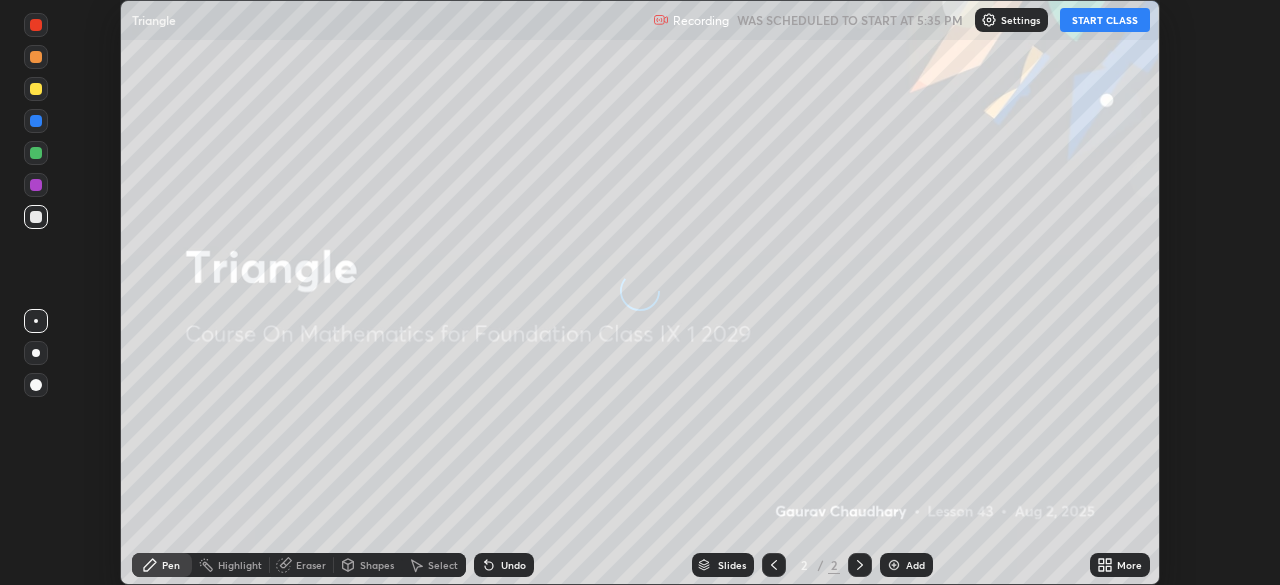 scroll, scrollTop: 0, scrollLeft: 0, axis: both 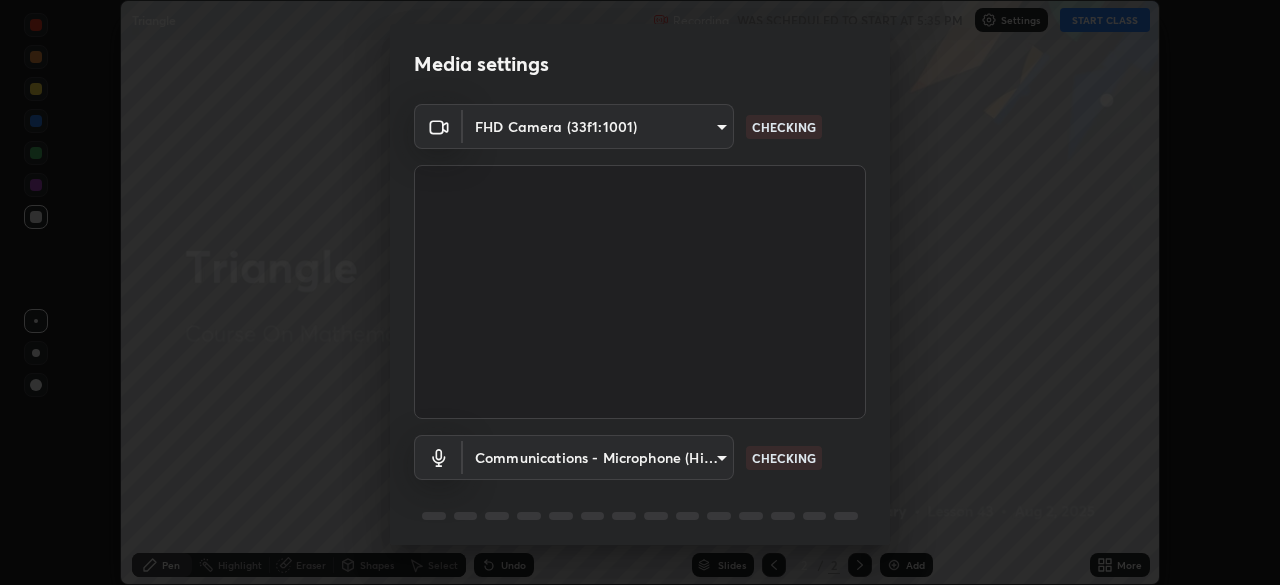 type on "ba13e312339ef8477216ddedc35df2f043033d031c8e6632ccfddaecbc9a7b0e" 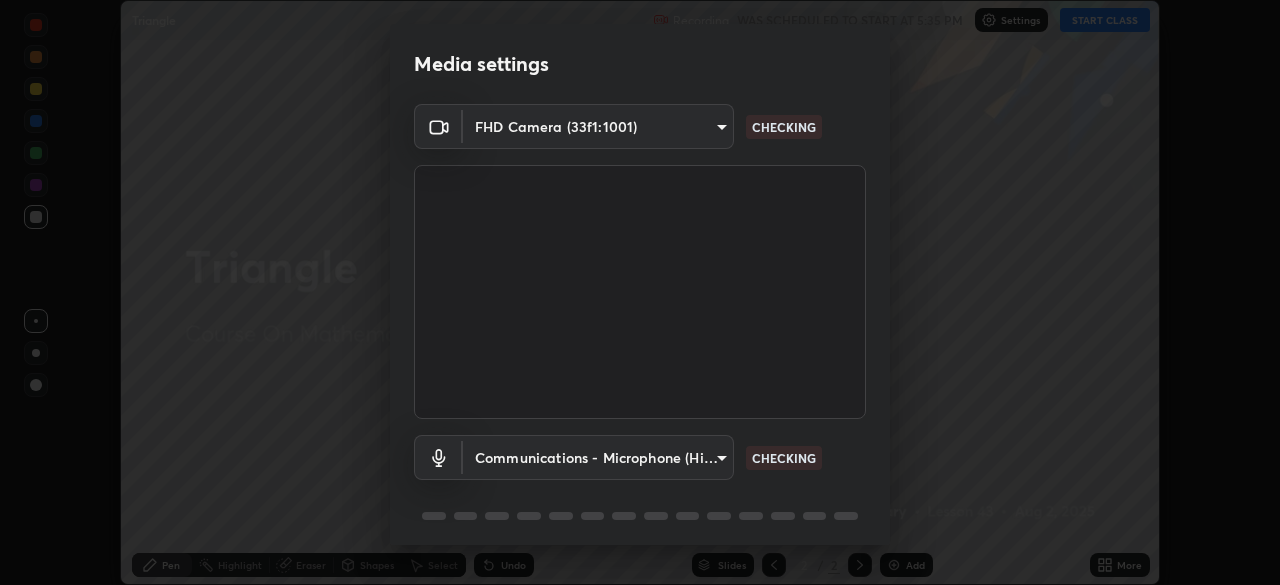 scroll, scrollTop: 71, scrollLeft: 0, axis: vertical 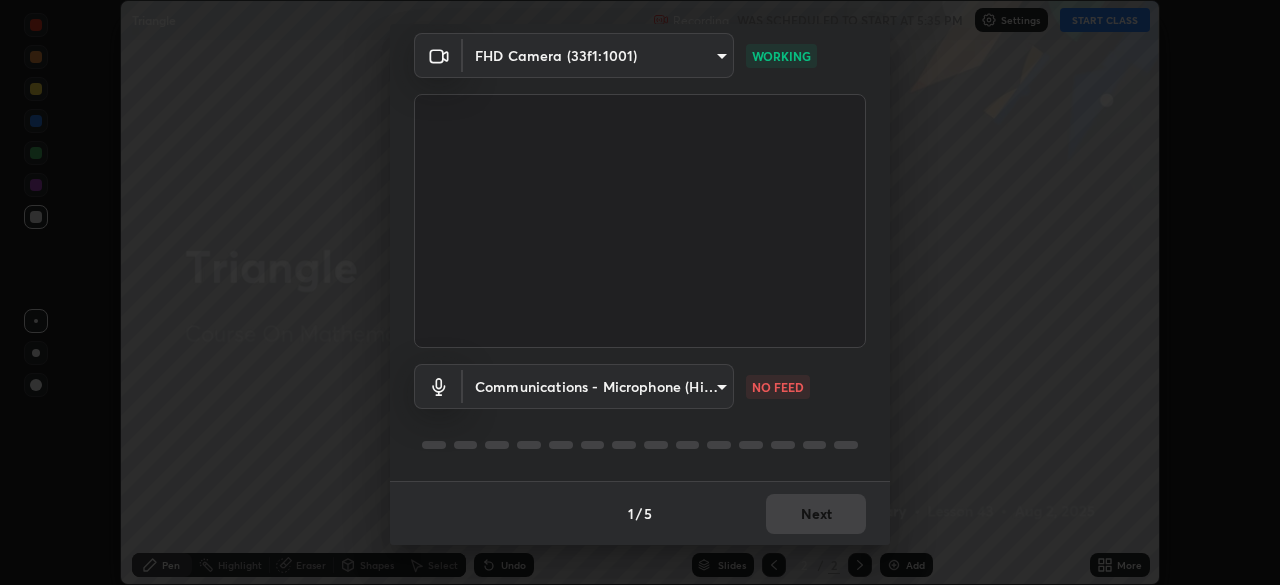 click on "Erase all Triangle Recording WAS SCHEDULED TO START AT  [TIME] Settings START CLASS Setting up your live class Triangle • L43 of Course On Mathematics for Foundation Class IX 1 [YEAR] [FIRST] [LAST] Pen Highlight Eraser Shapes Select Undo Slides 2 / 2 Add More No doubts shared Encourage your learners to ask a doubt for better clarity Report an issue Reason for reporting Buffering Chat not working Audio - Video sync issue Educator video quality low ​ Attach an image Report Media settings FHD Camera (33f1:1001) ba13e312339ef8477216ddedc35df2f043033d031c8e6632ccfddaecbc9a7b0e WORKING Communications - Microphone (High Definition Audio Device) communications NO FEED 1 / 5 Next" at bounding box center (640, 292) 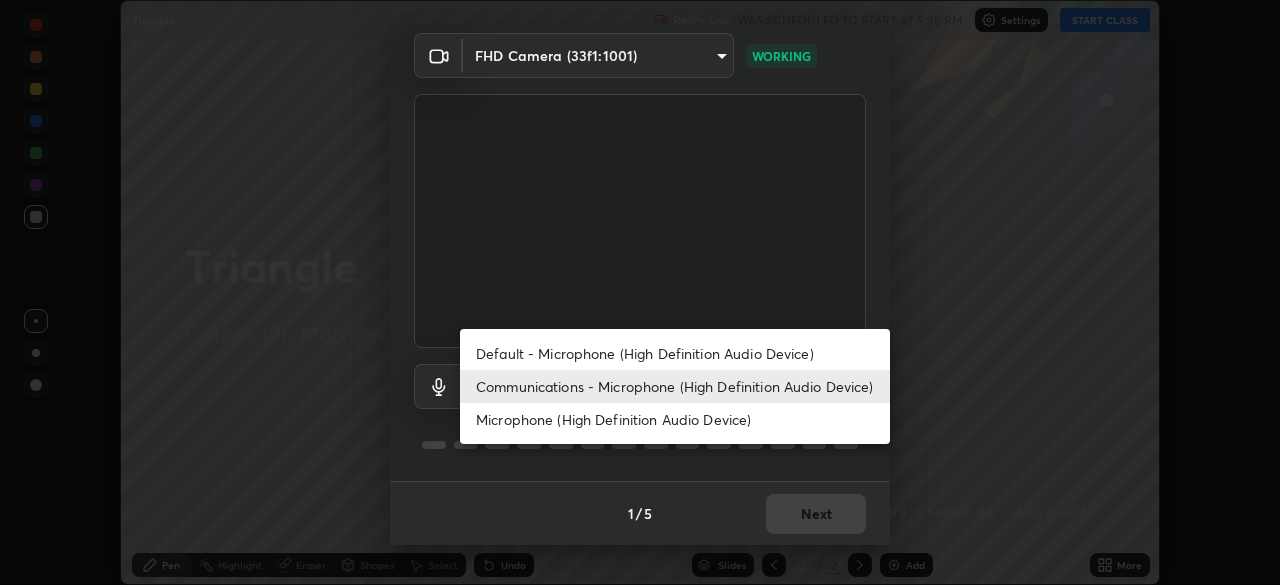 click on "Default - Microphone (High Definition Audio Device)" at bounding box center (675, 353) 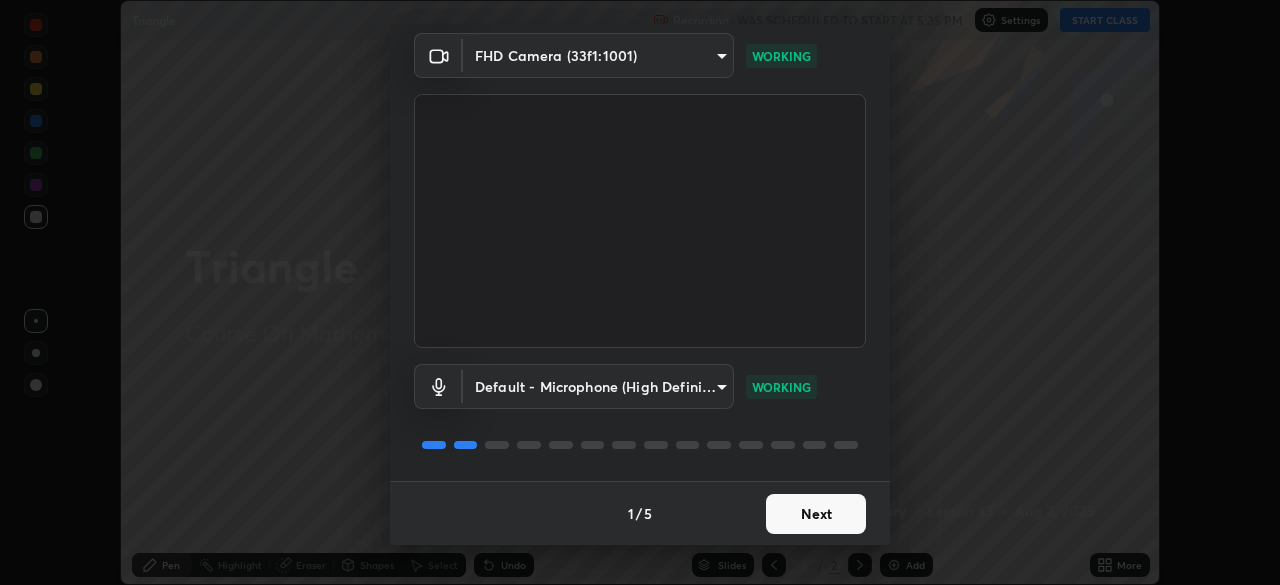 click on "Next" at bounding box center (816, 514) 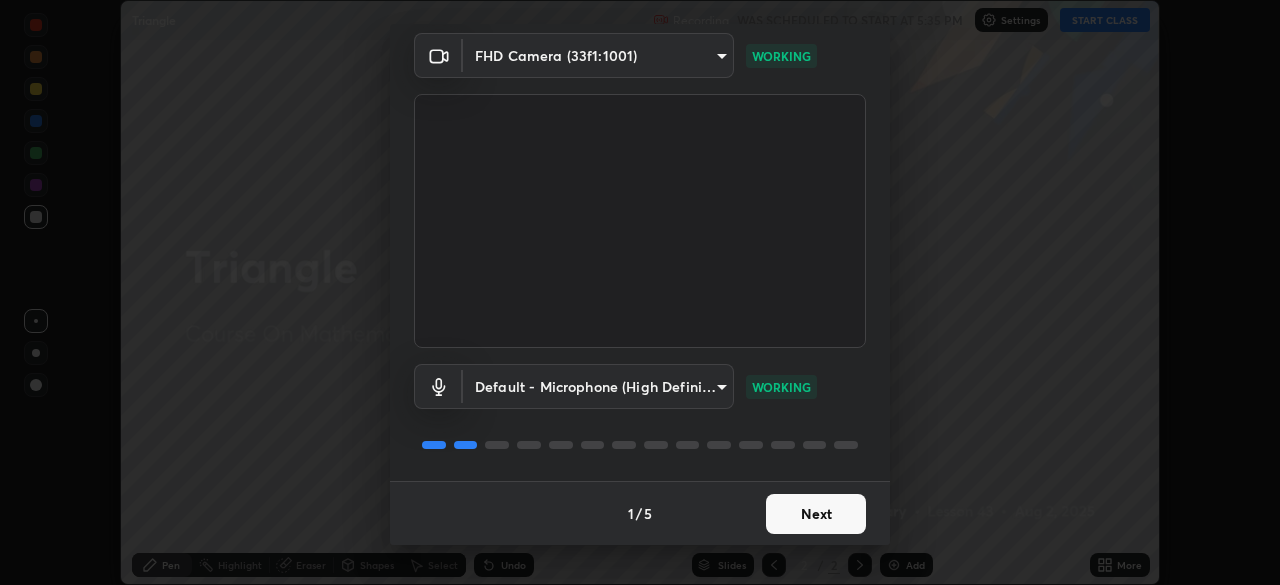 scroll, scrollTop: 0, scrollLeft: 0, axis: both 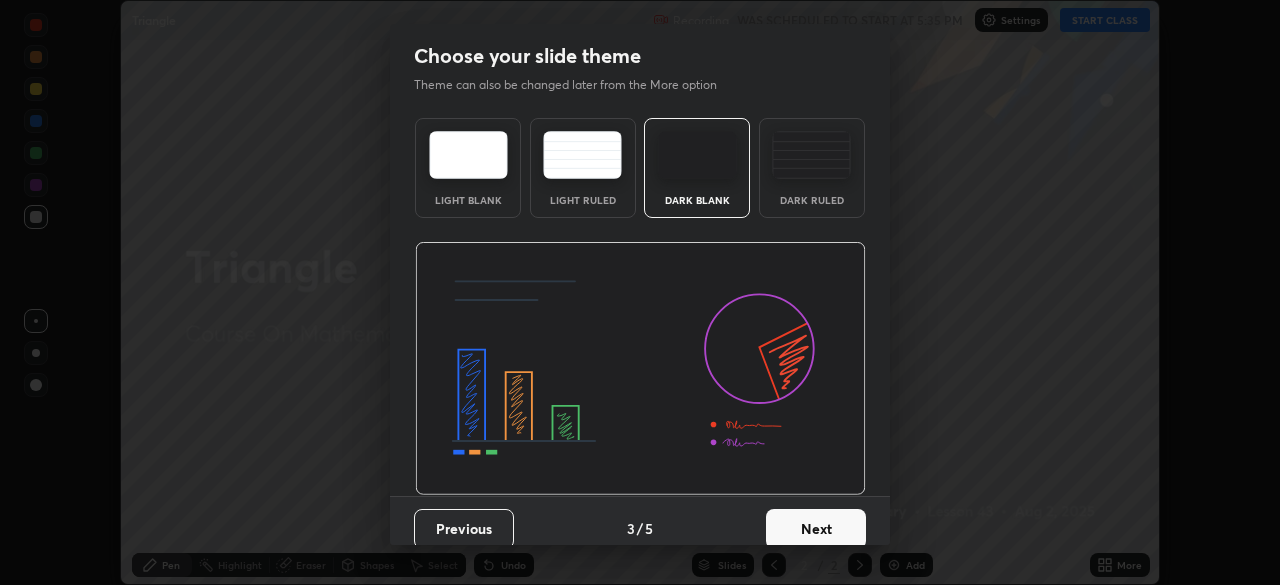 click on "Next" at bounding box center [816, 529] 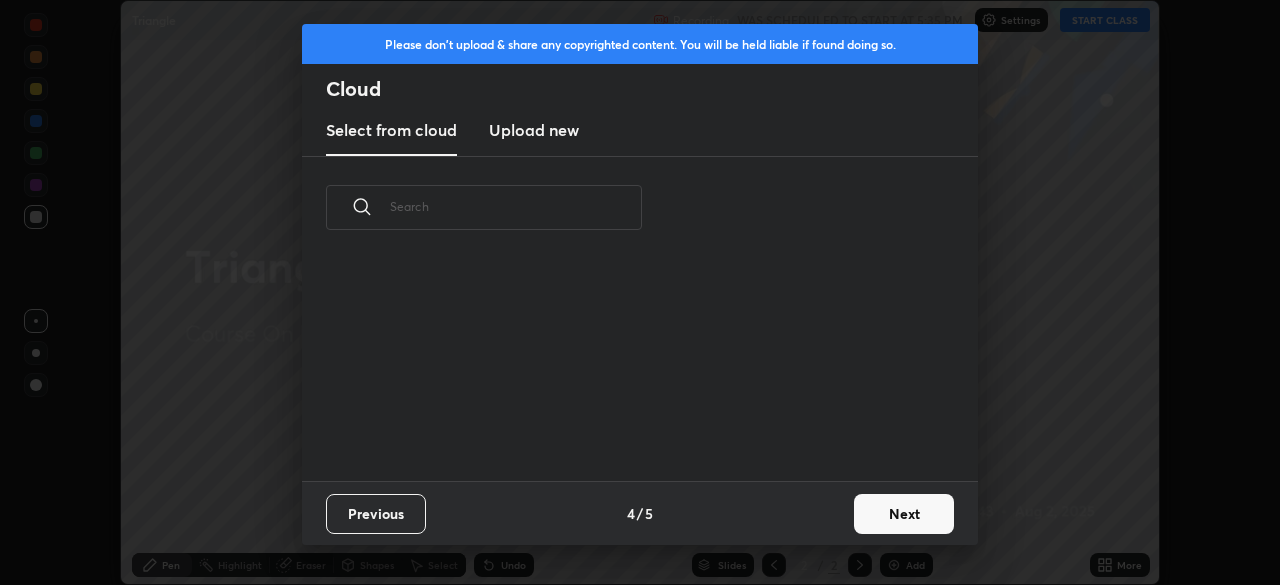 click on "Next" at bounding box center (904, 514) 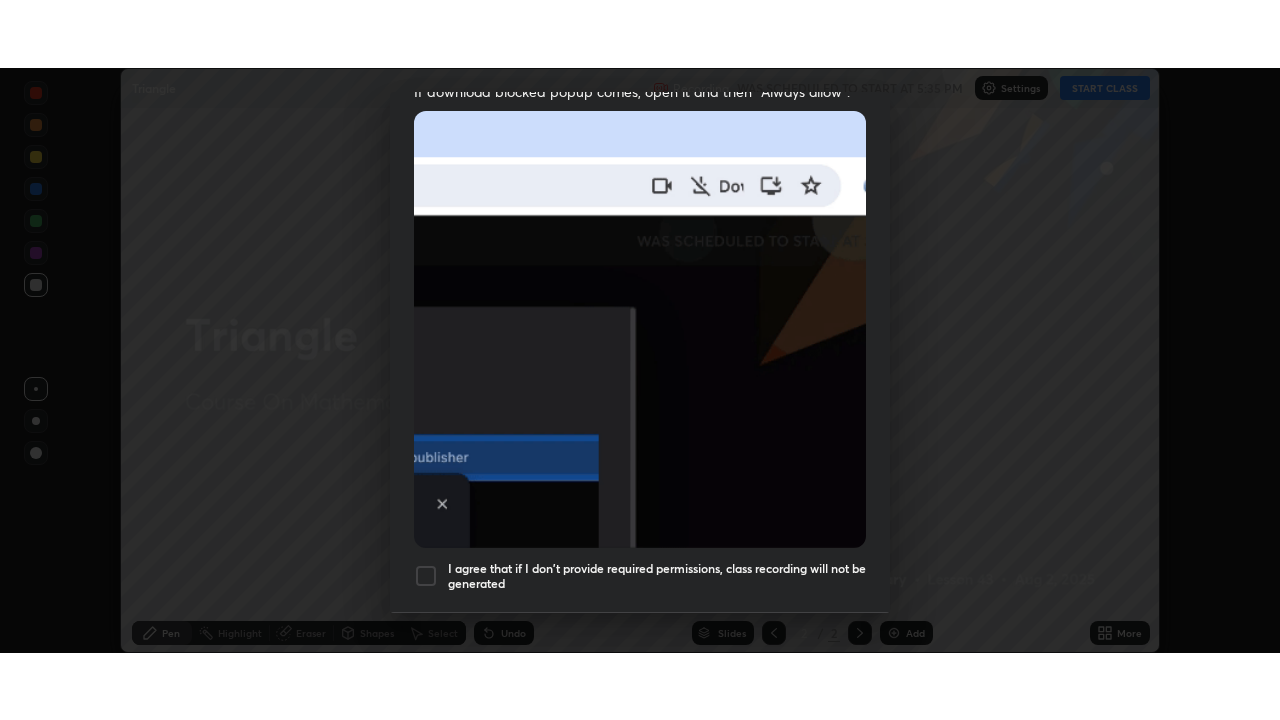 scroll, scrollTop: 479, scrollLeft: 0, axis: vertical 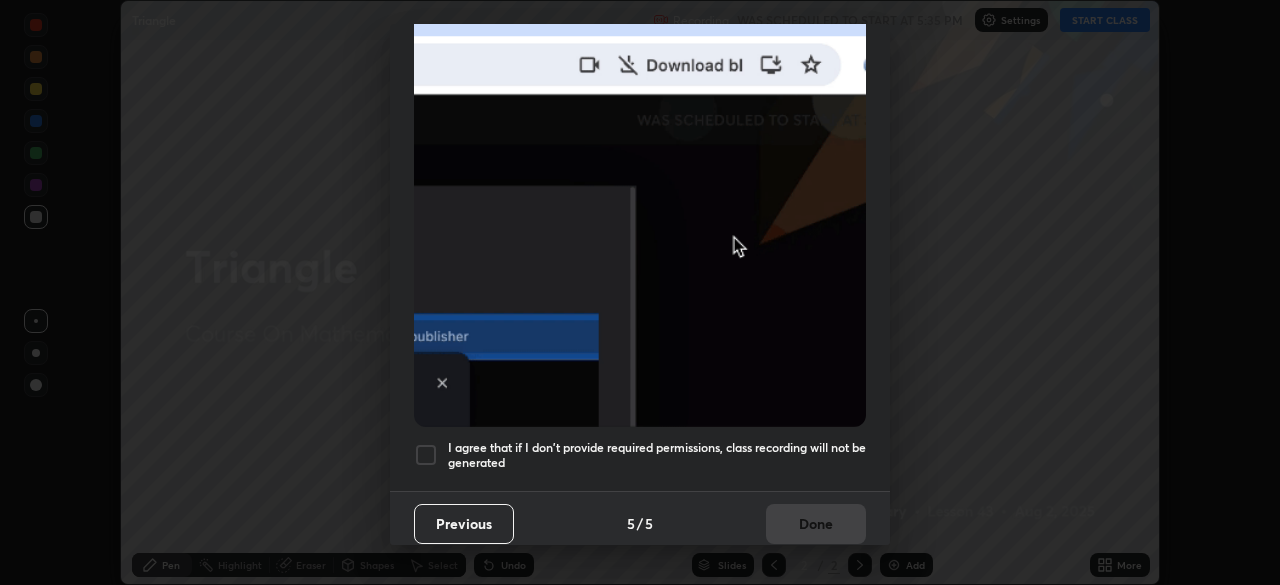 click at bounding box center [426, 455] 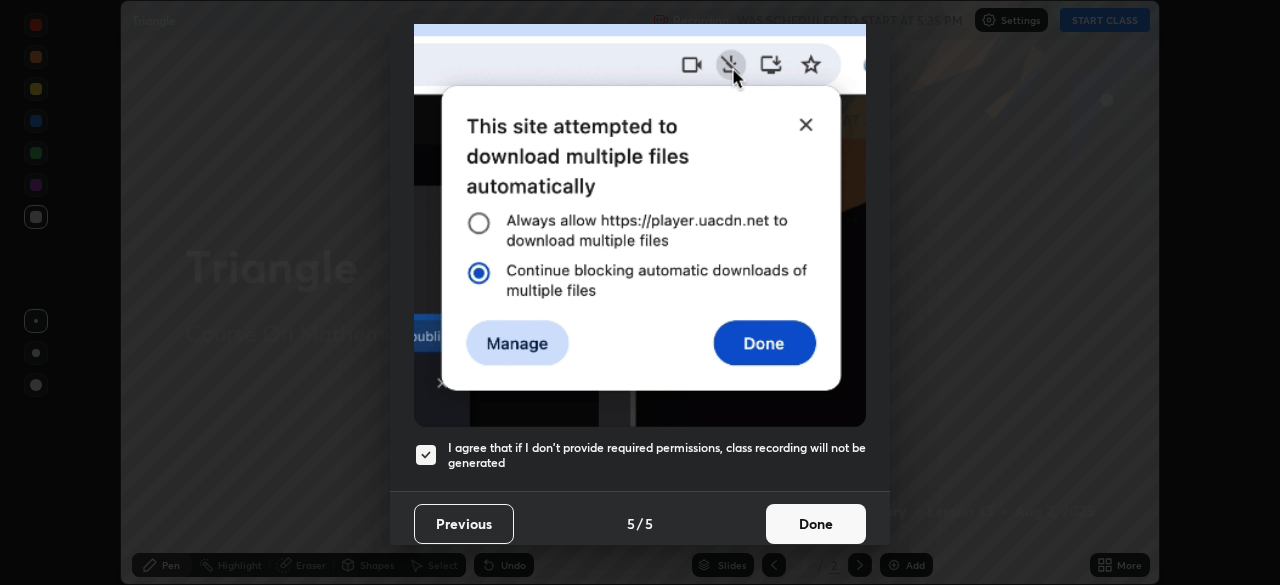 click on "Done" at bounding box center (816, 524) 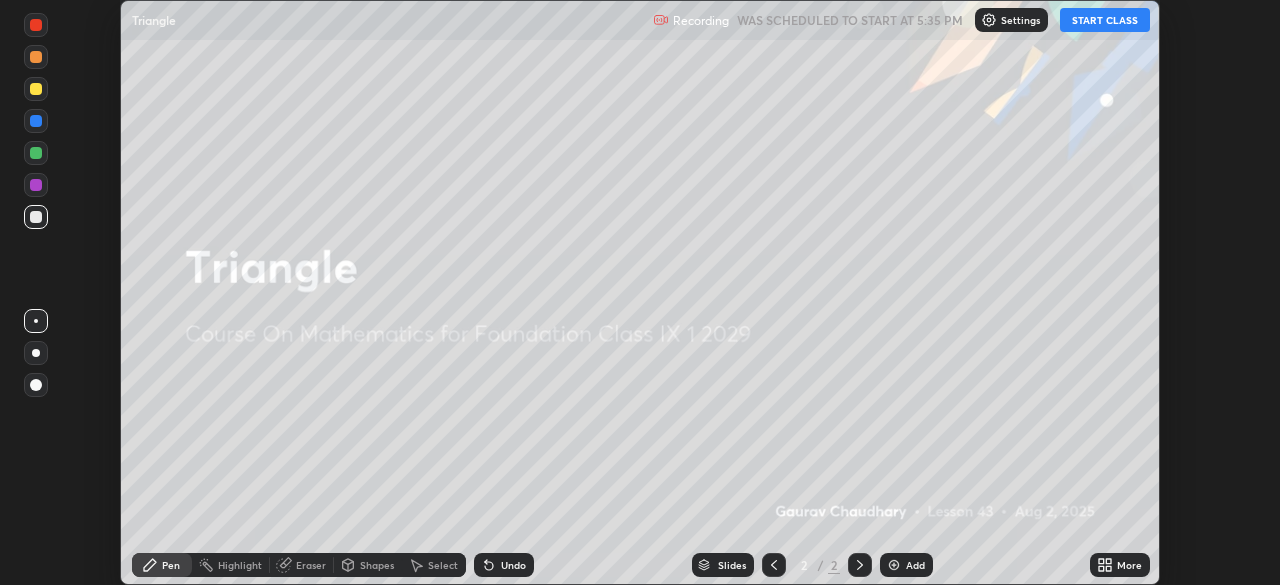click on "START CLASS" at bounding box center [1105, 20] 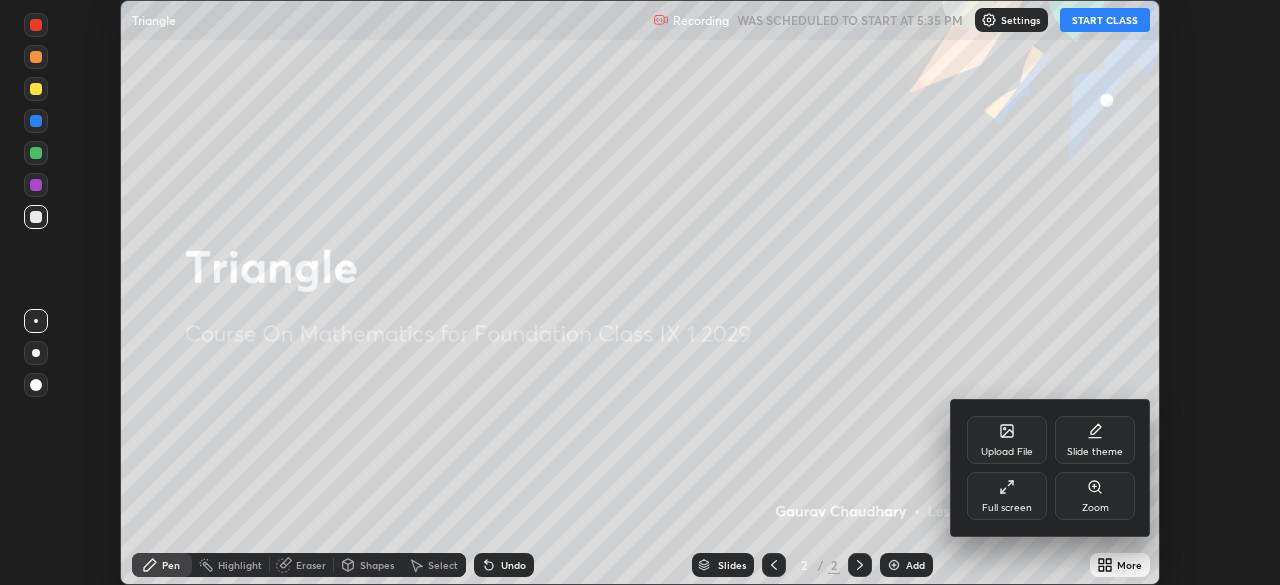 click on "Full screen" at bounding box center (1007, 496) 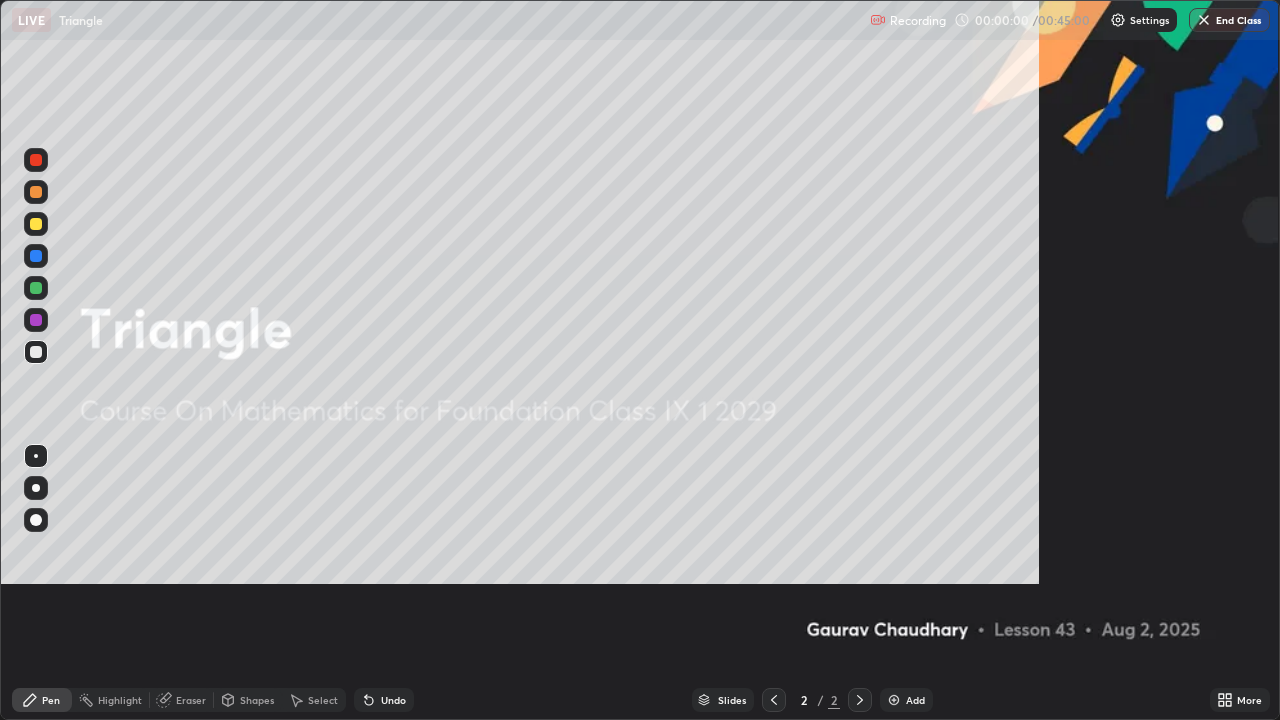 scroll, scrollTop: 99280, scrollLeft: 98720, axis: both 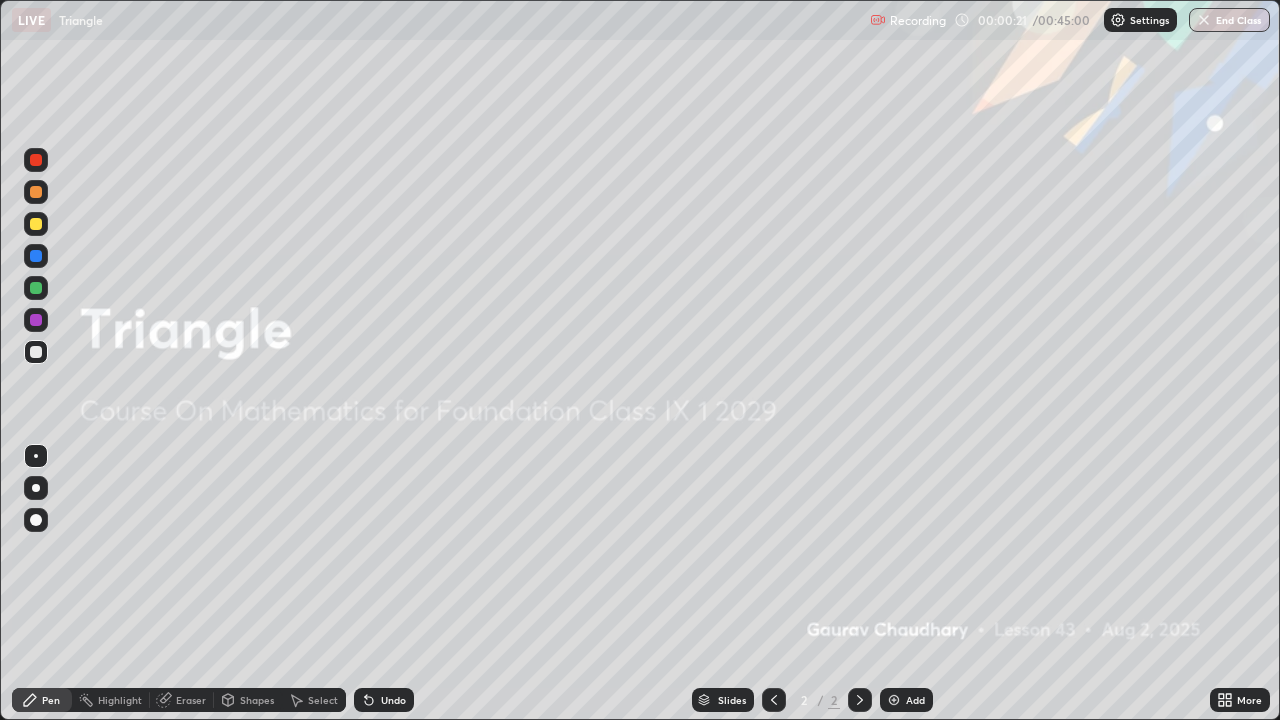 click at bounding box center [36, 320] 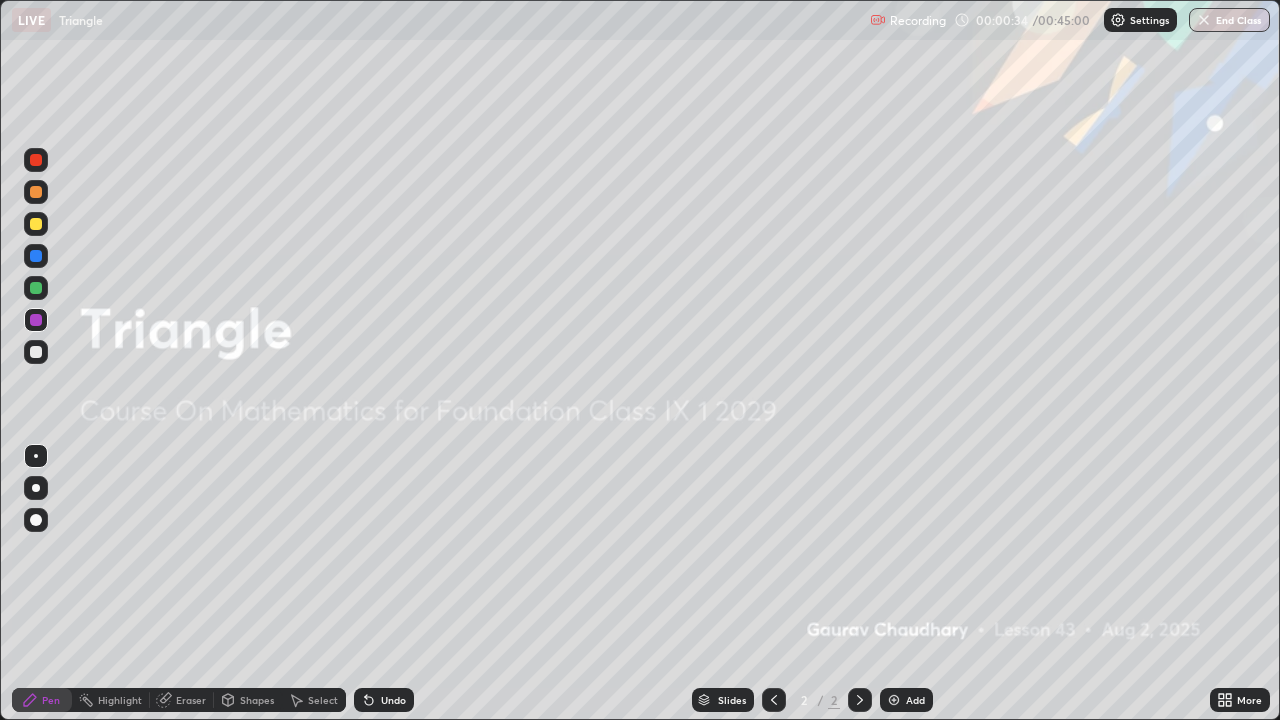 click on "More" at bounding box center [1240, 700] 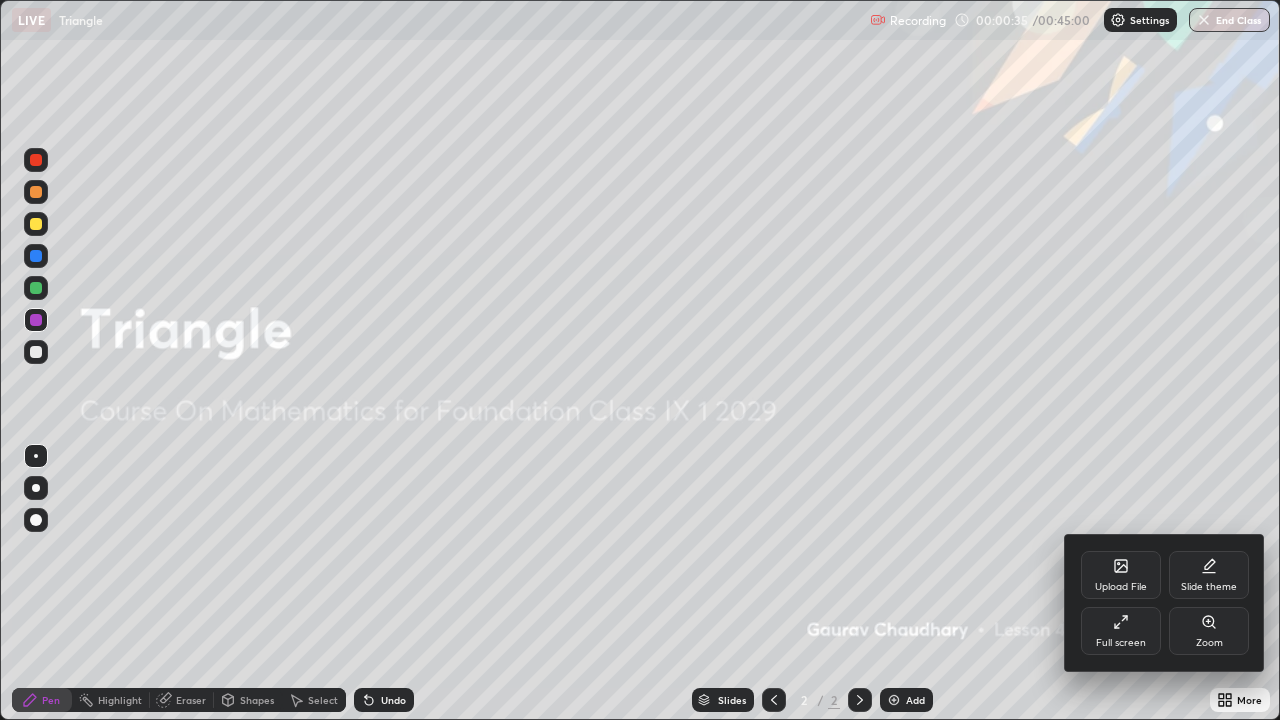 click on "Full screen" at bounding box center (1121, 631) 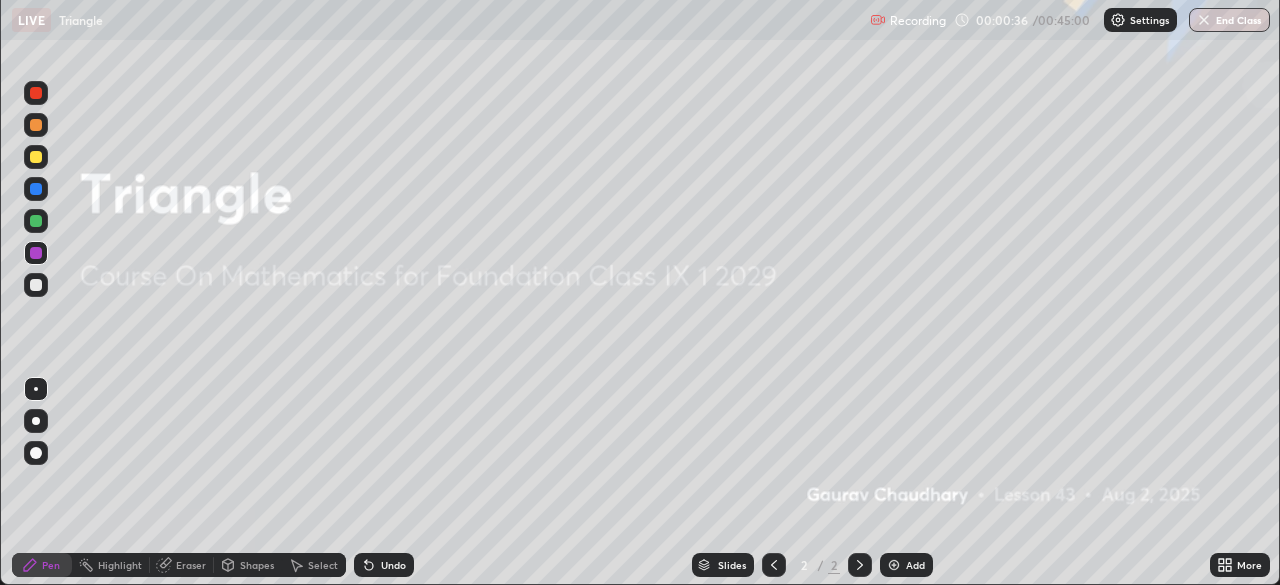 scroll, scrollTop: 585, scrollLeft: 1280, axis: both 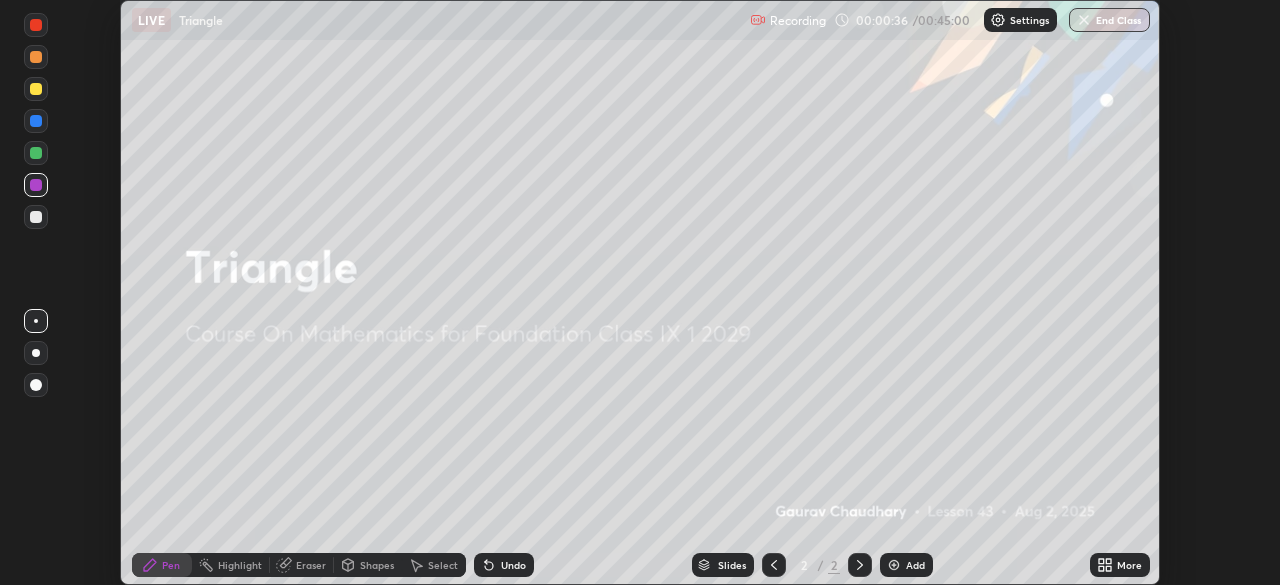click 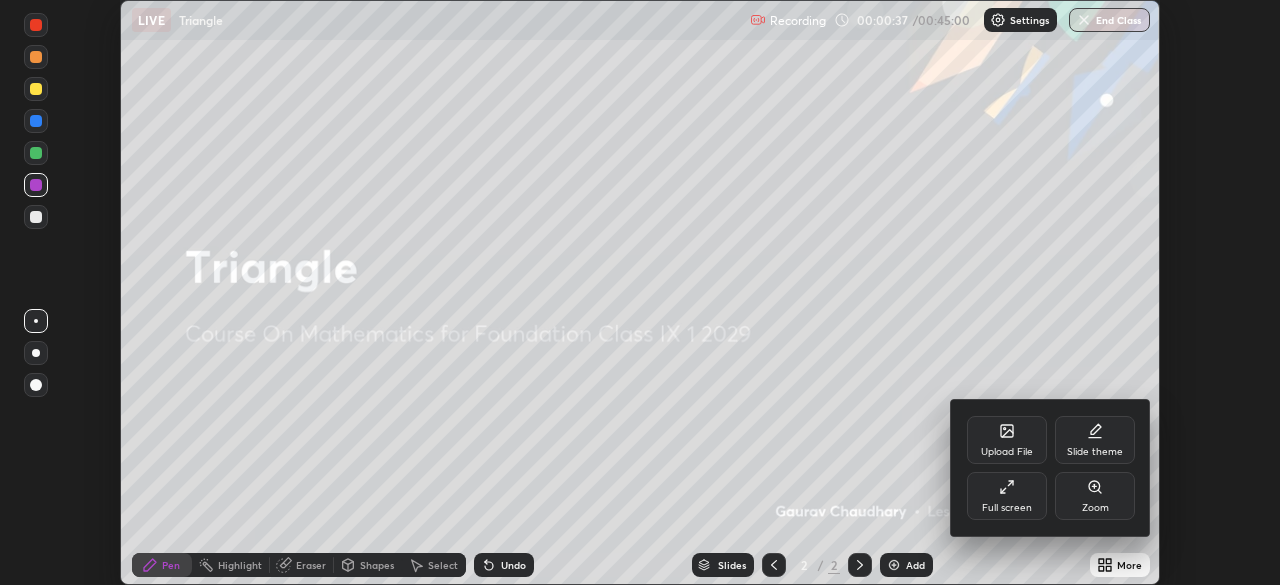 click on "Upload File" at bounding box center [1007, 440] 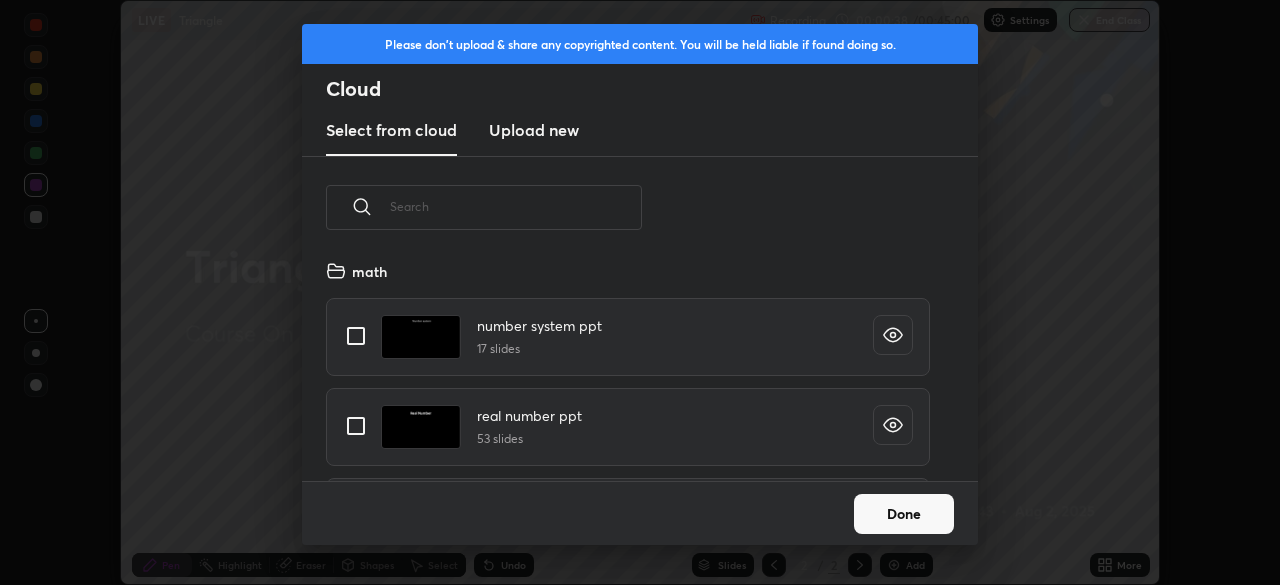 scroll, scrollTop: 7, scrollLeft: 11, axis: both 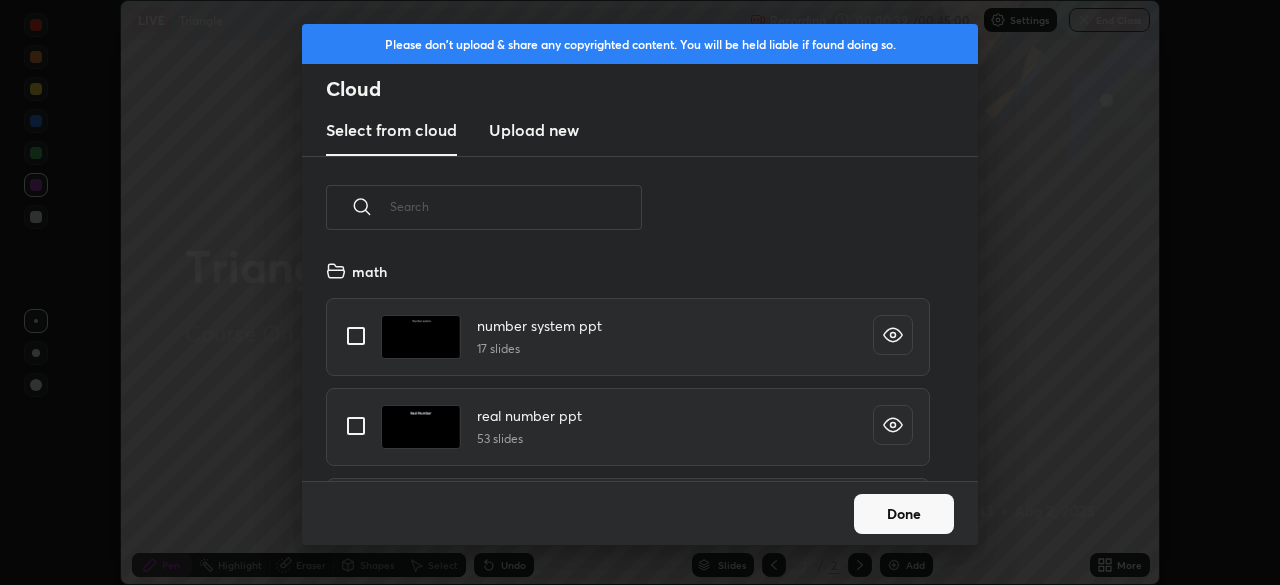 click on "Upload new" at bounding box center [534, 130] 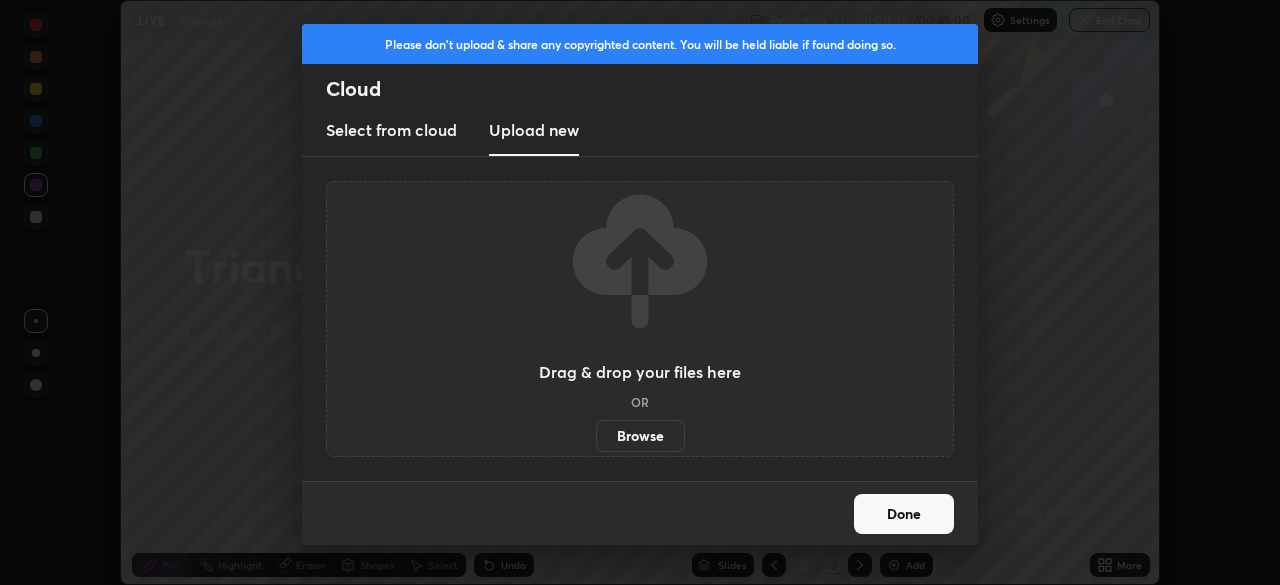 click on "Browse" at bounding box center [640, 436] 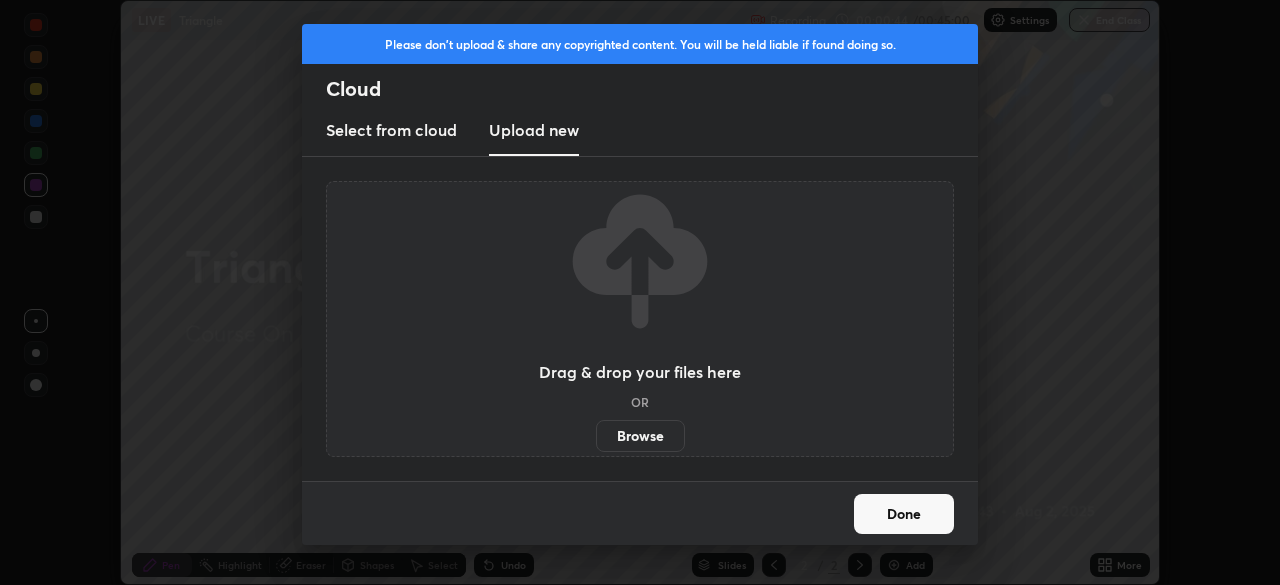 click on "Select from cloud" at bounding box center (391, 130) 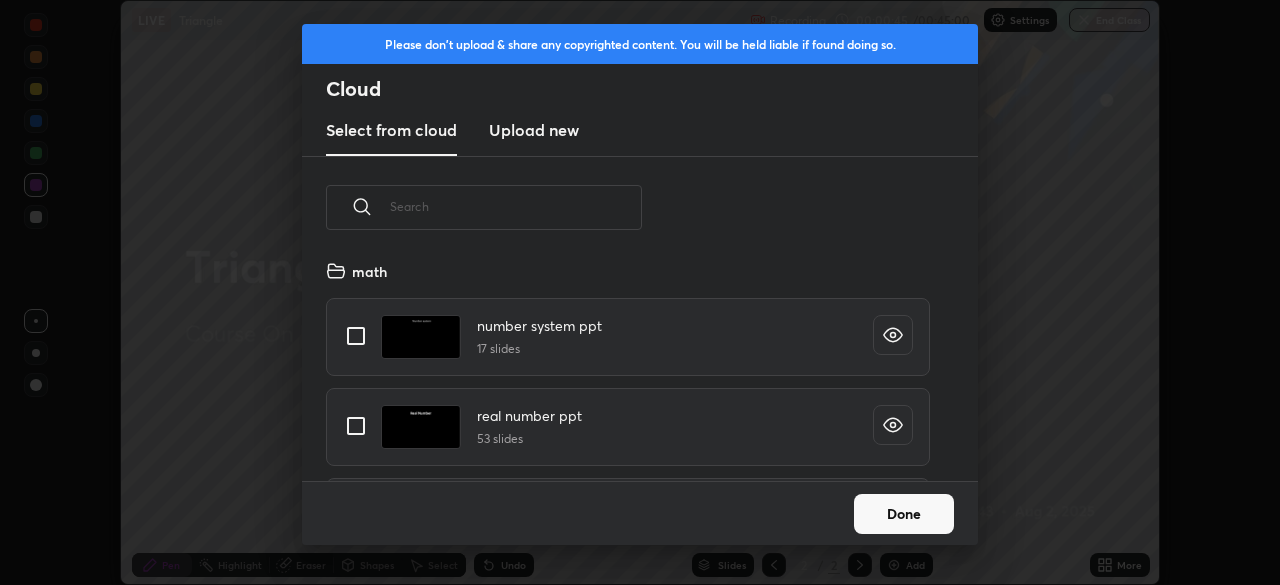scroll, scrollTop: 7, scrollLeft: 11, axis: both 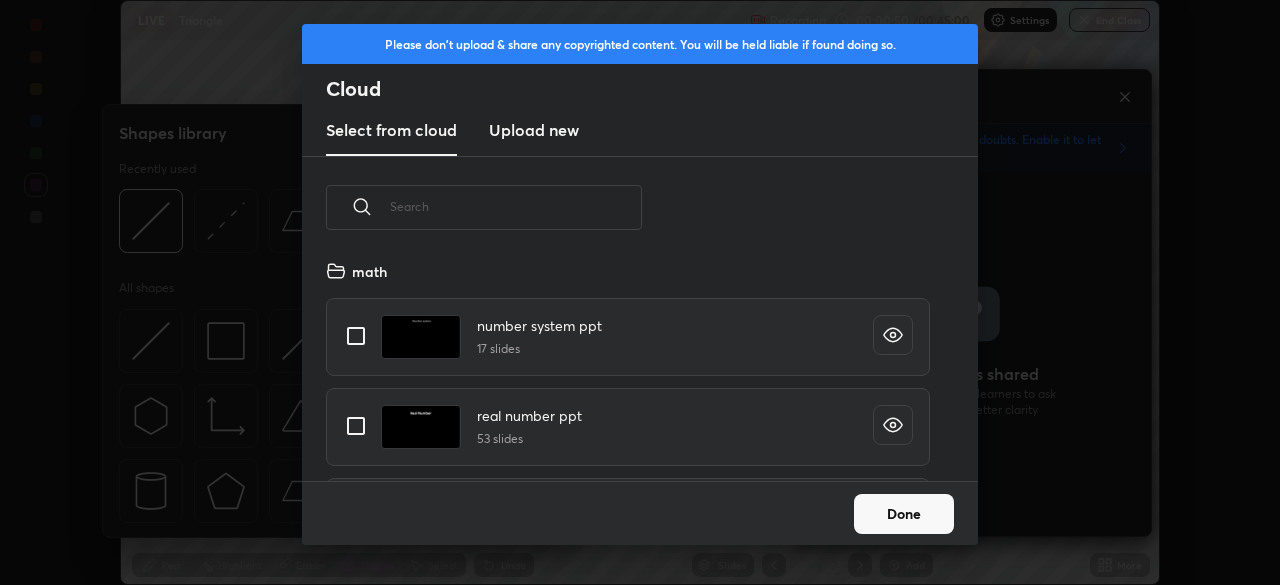 click at bounding box center [516, 206] 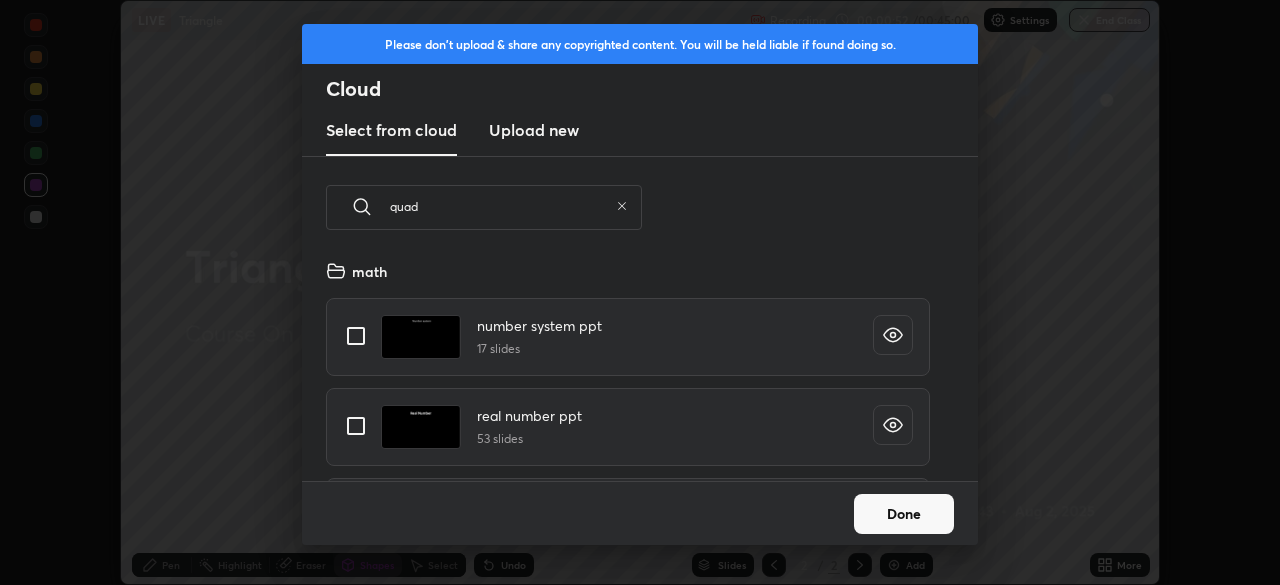 scroll, scrollTop: 126, scrollLeft: 642, axis: both 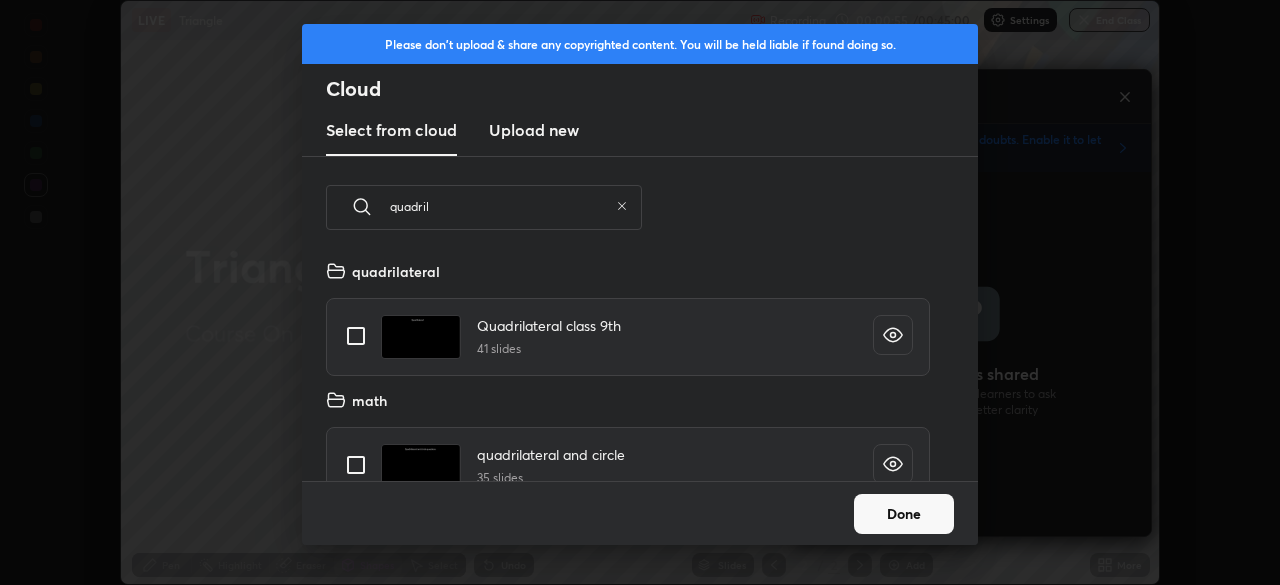 type on "quadril" 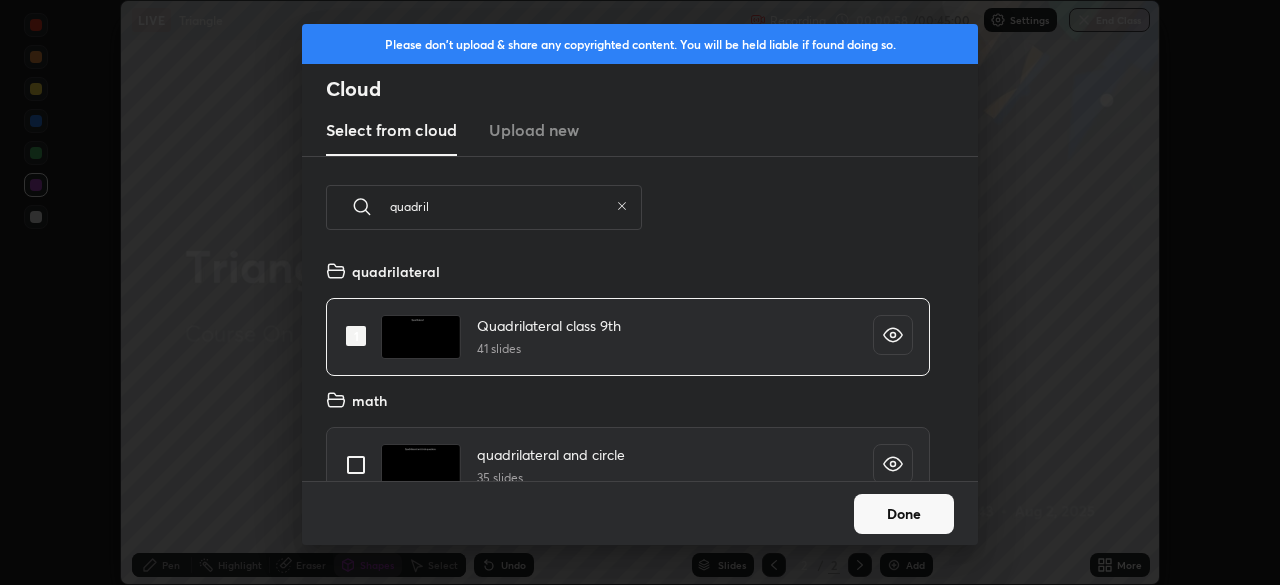 click on "Done" at bounding box center [904, 514] 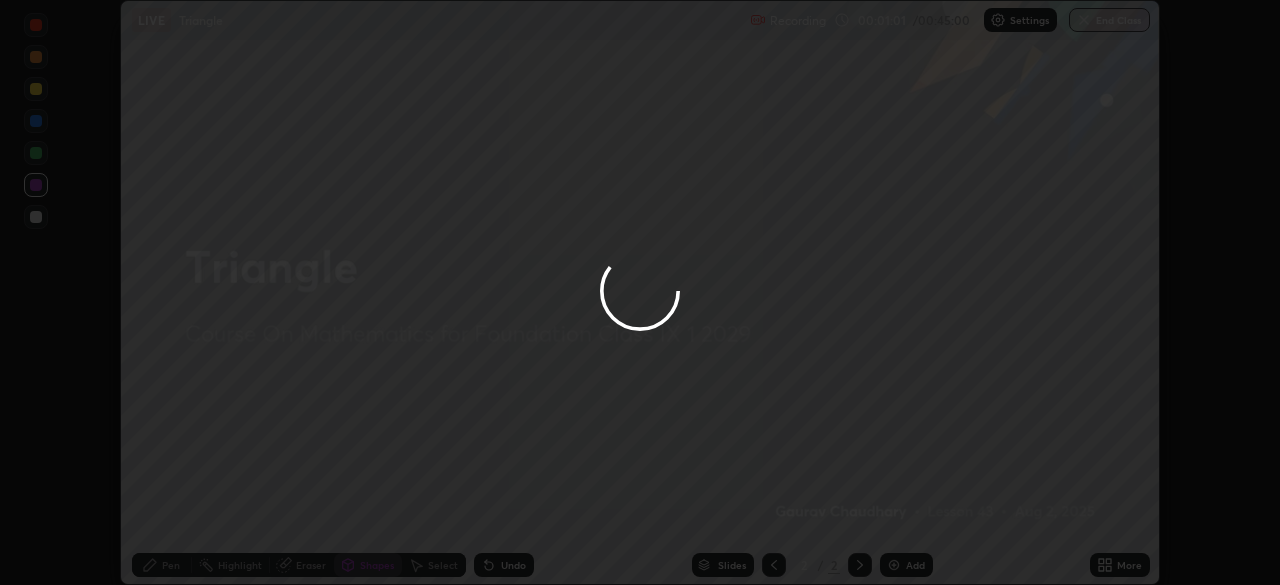 click at bounding box center [640, 292] 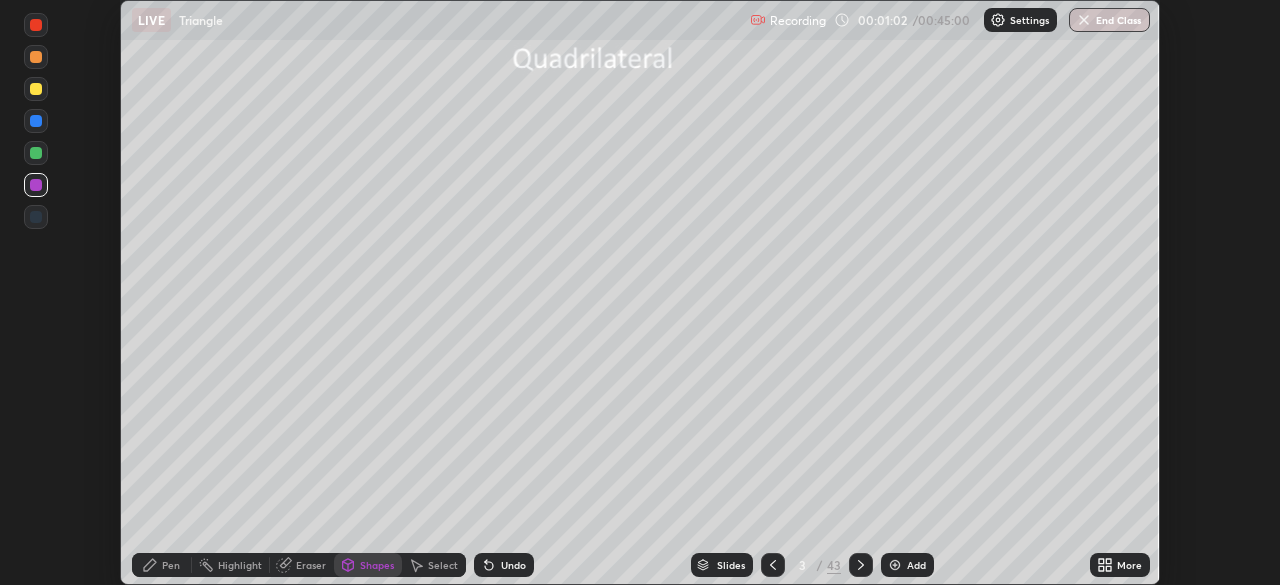 click 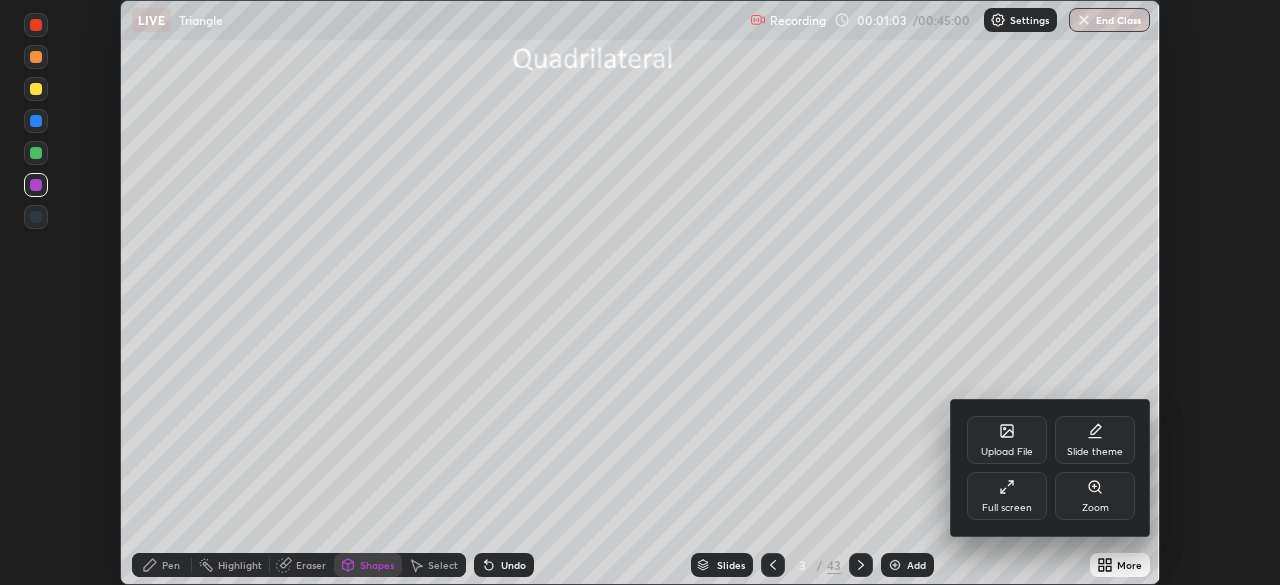 click on "Full screen" at bounding box center (1007, 508) 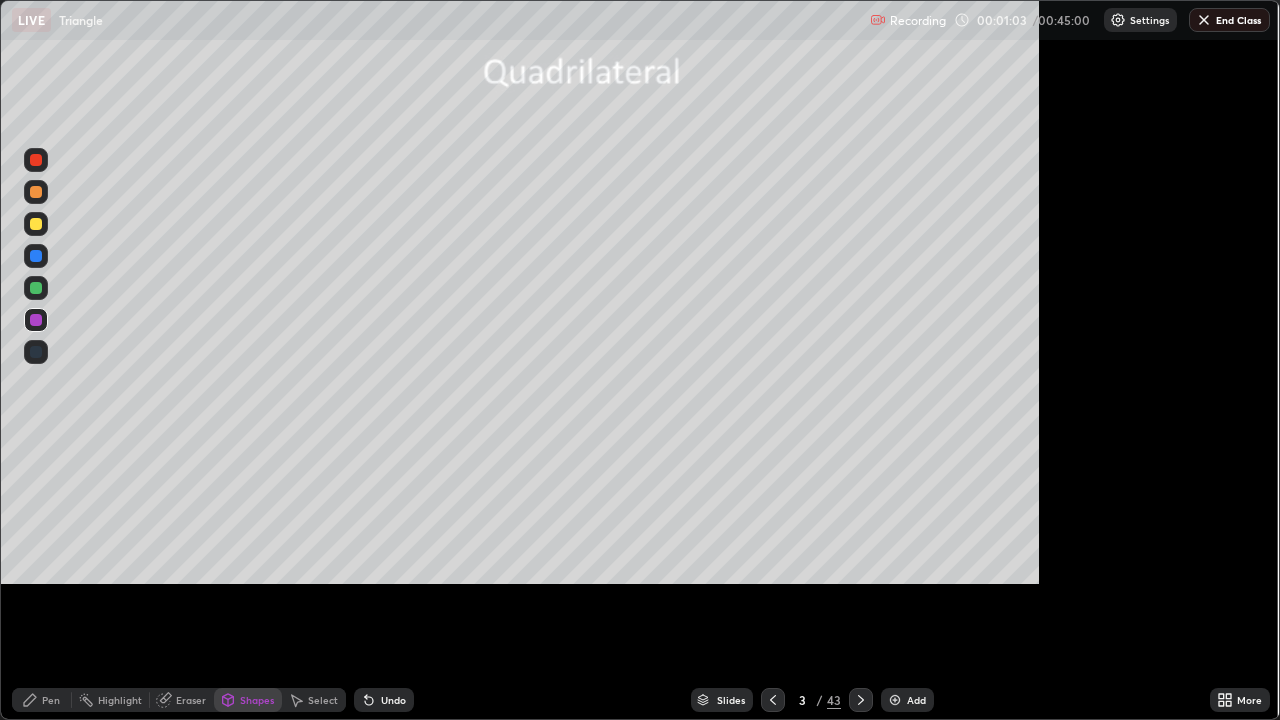 scroll, scrollTop: 99280, scrollLeft: 98720, axis: both 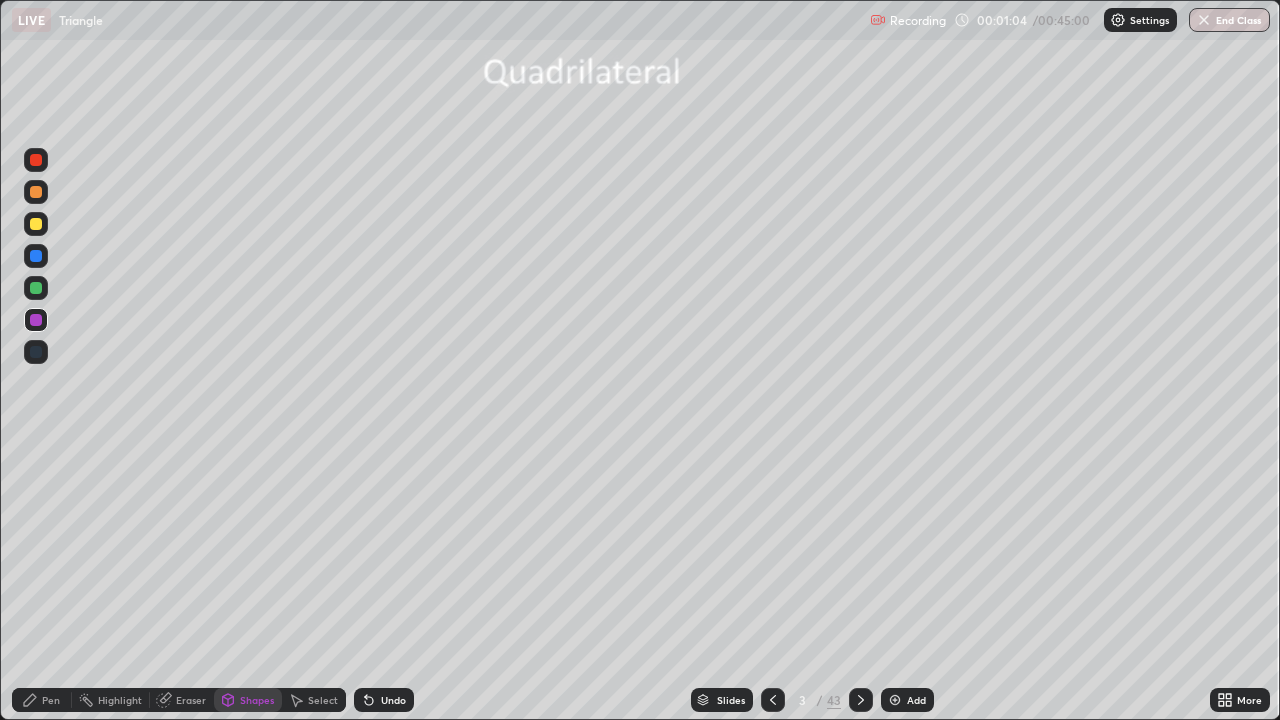 click on "Slides" at bounding box center (731, 700) 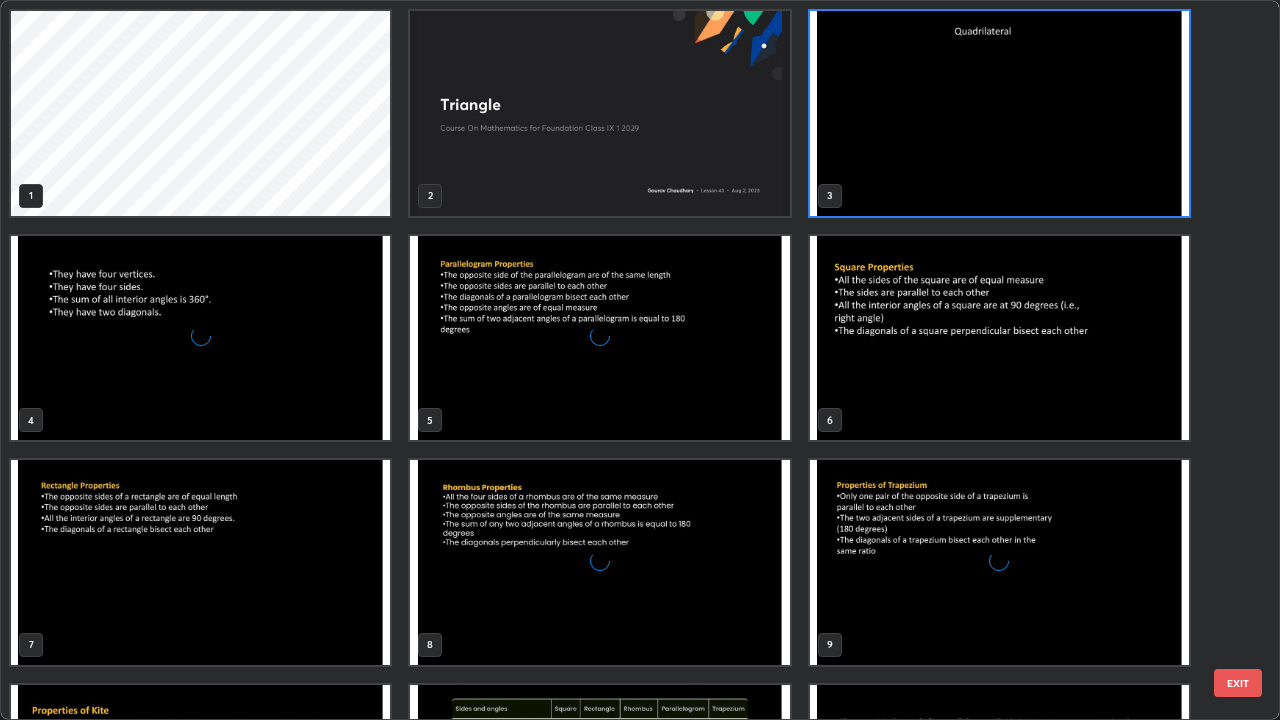 scroll, scrollTop: 7, scrollLeft: 11, axis: both 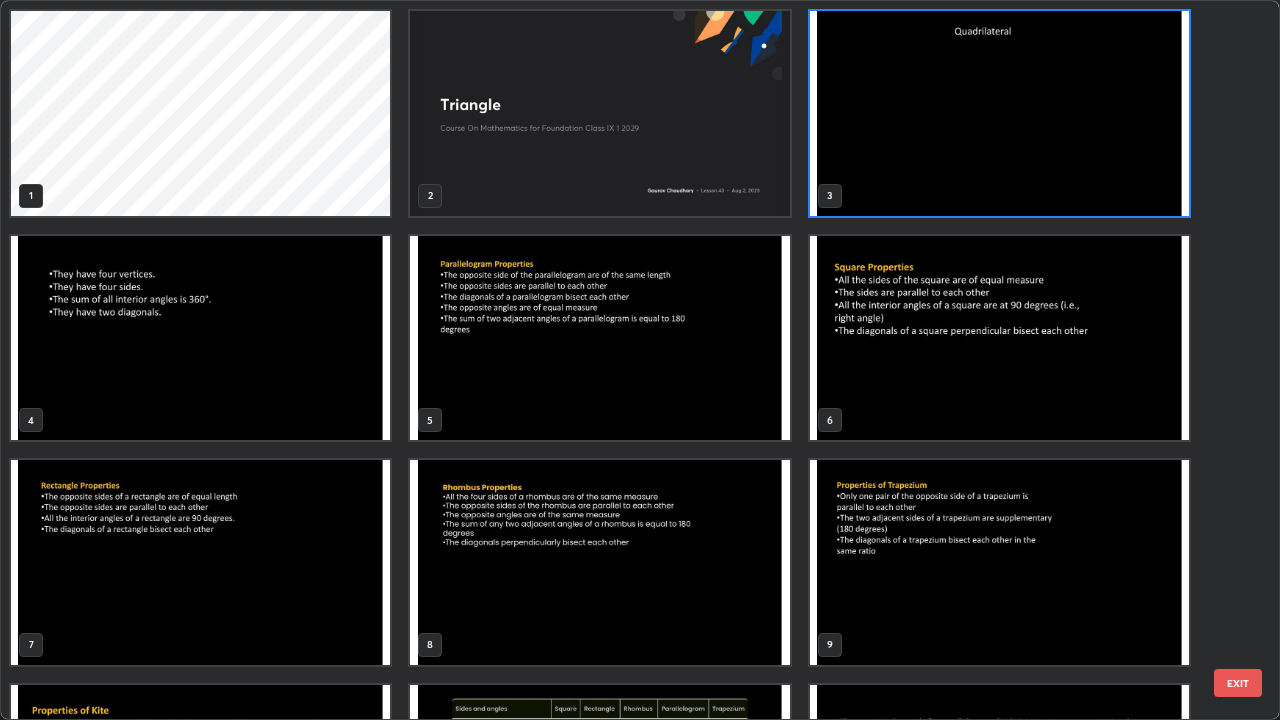 click at bounding box center [999, 113] 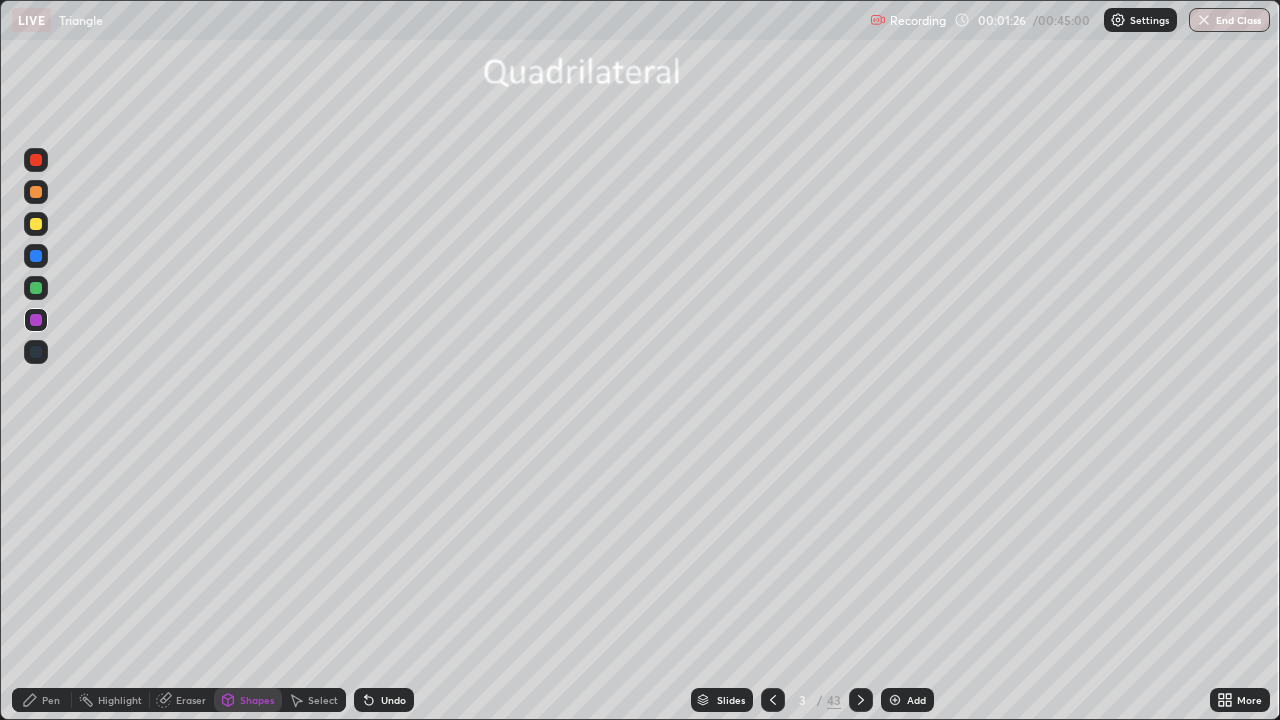 click at bounding box center [861, 700] 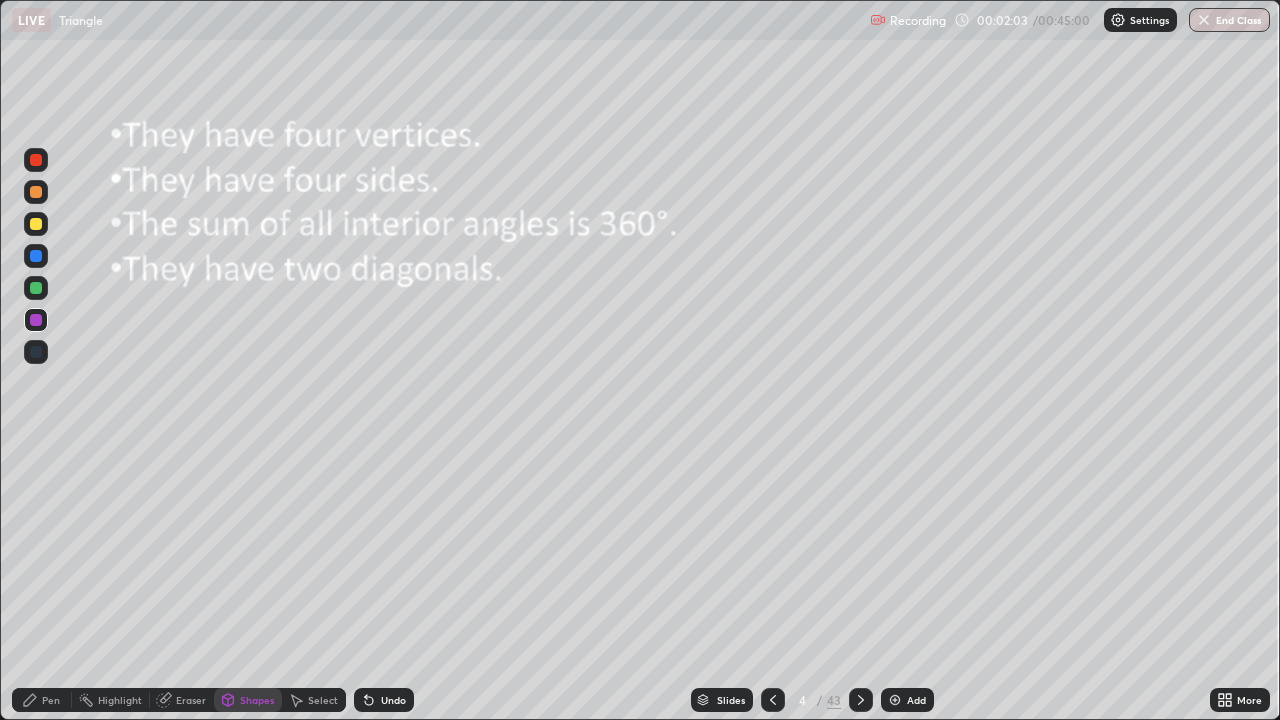 click on "Slides" at bounding box center (722, 700) 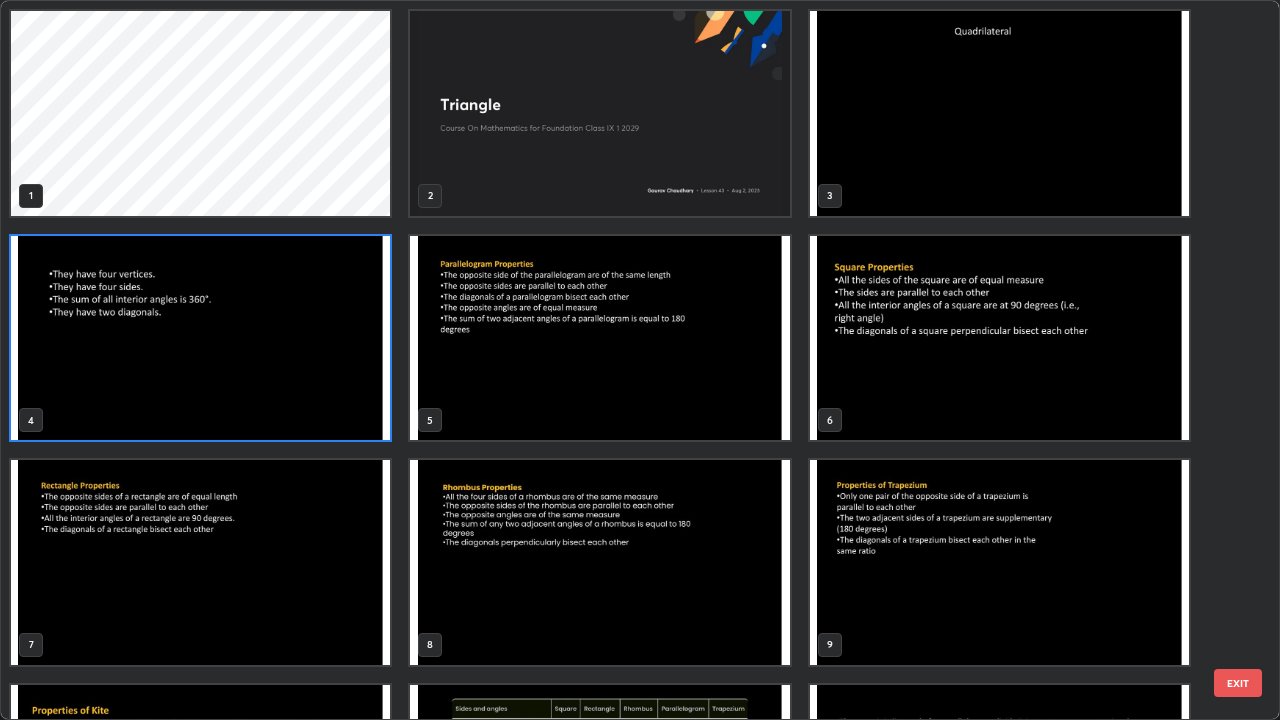 scroll, scrollTop: 7, scrollLeft: 11, axis: both 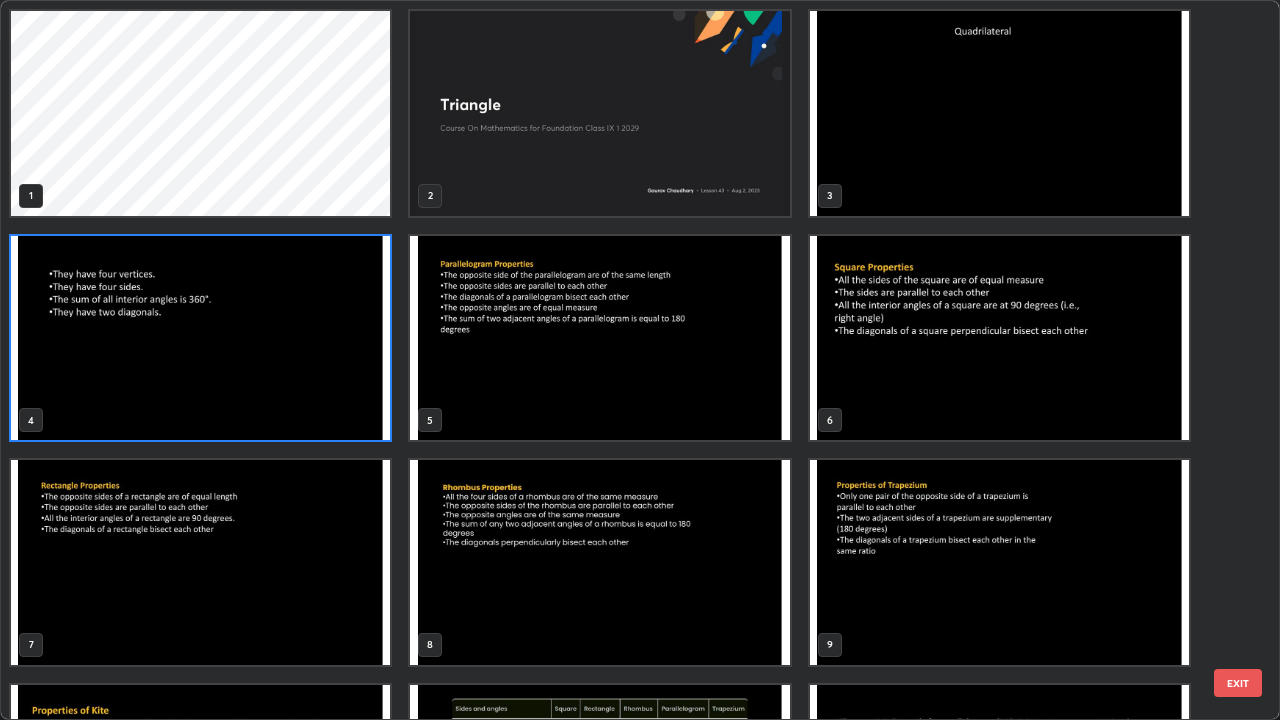 click at bounding box center (200, 338) 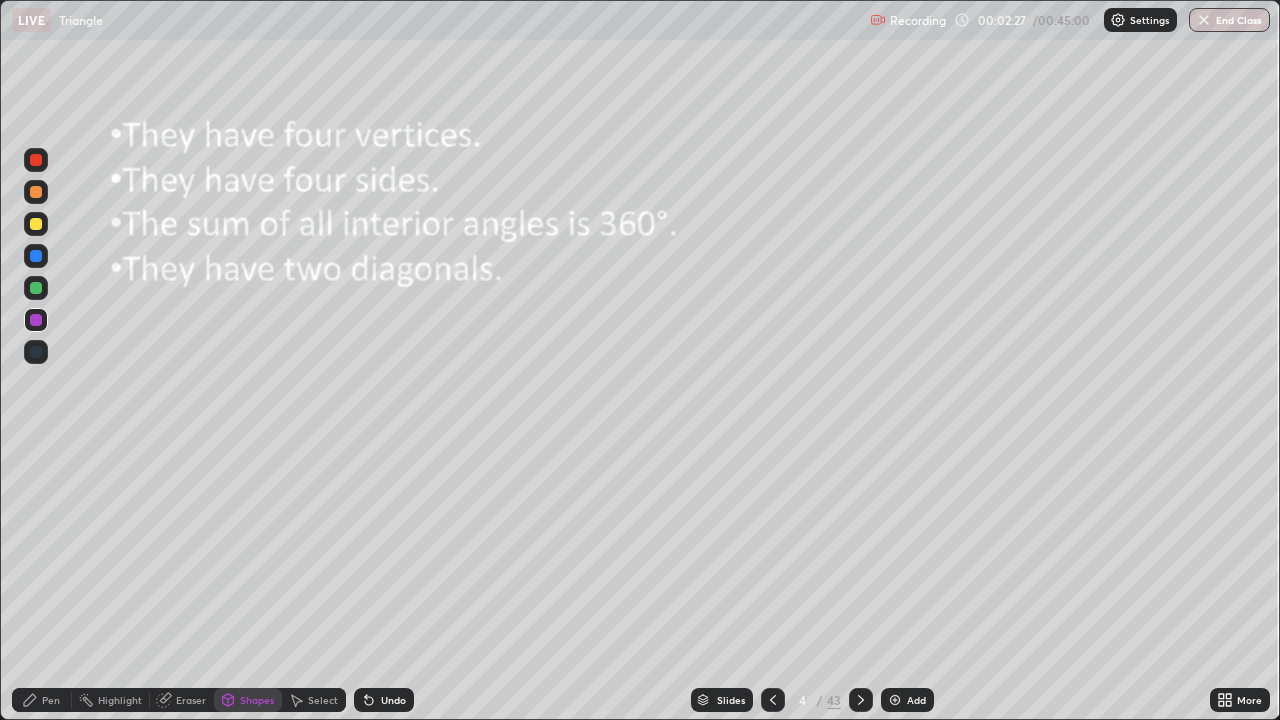 scroll, scrollTop: 0, scrollLeft: 0, axis: both 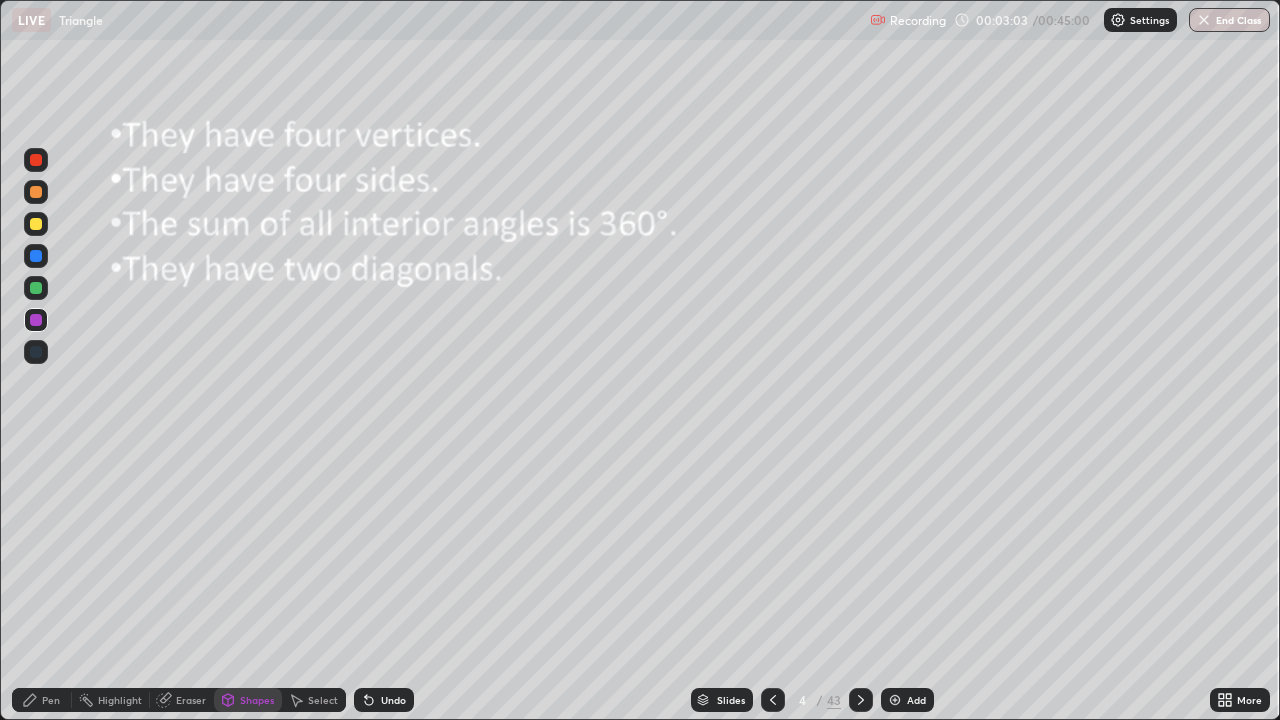 click 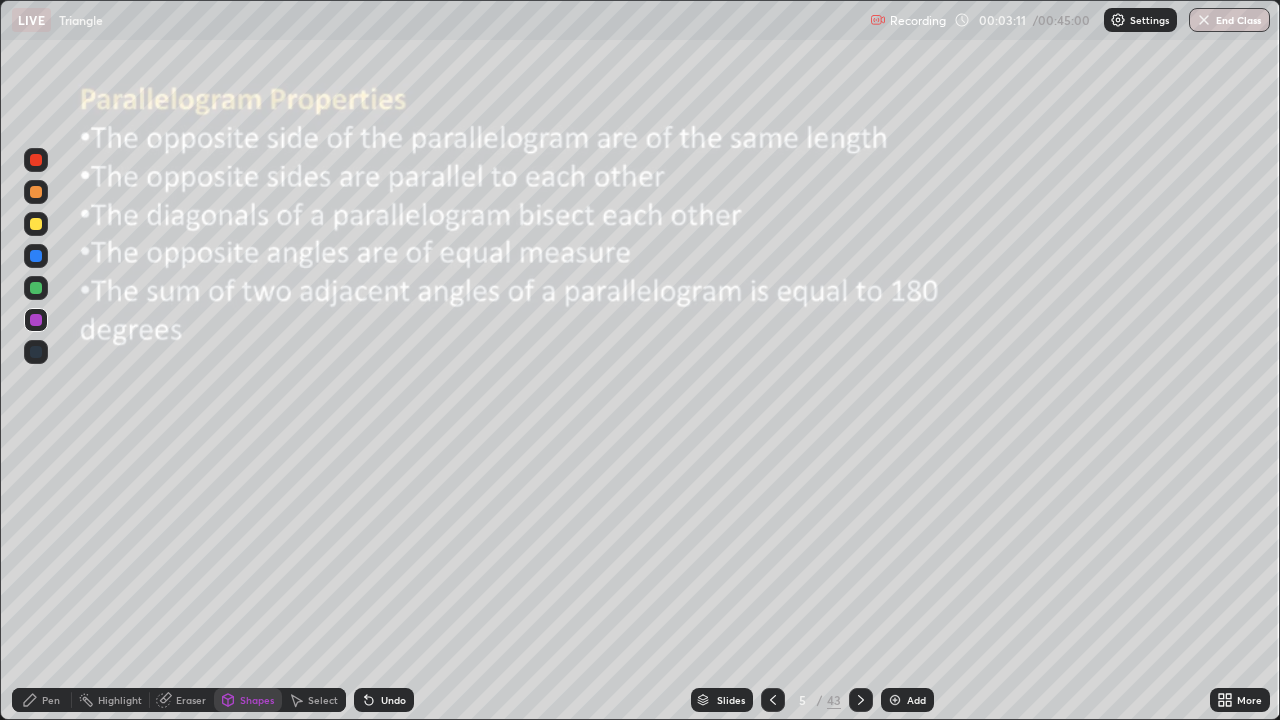 click 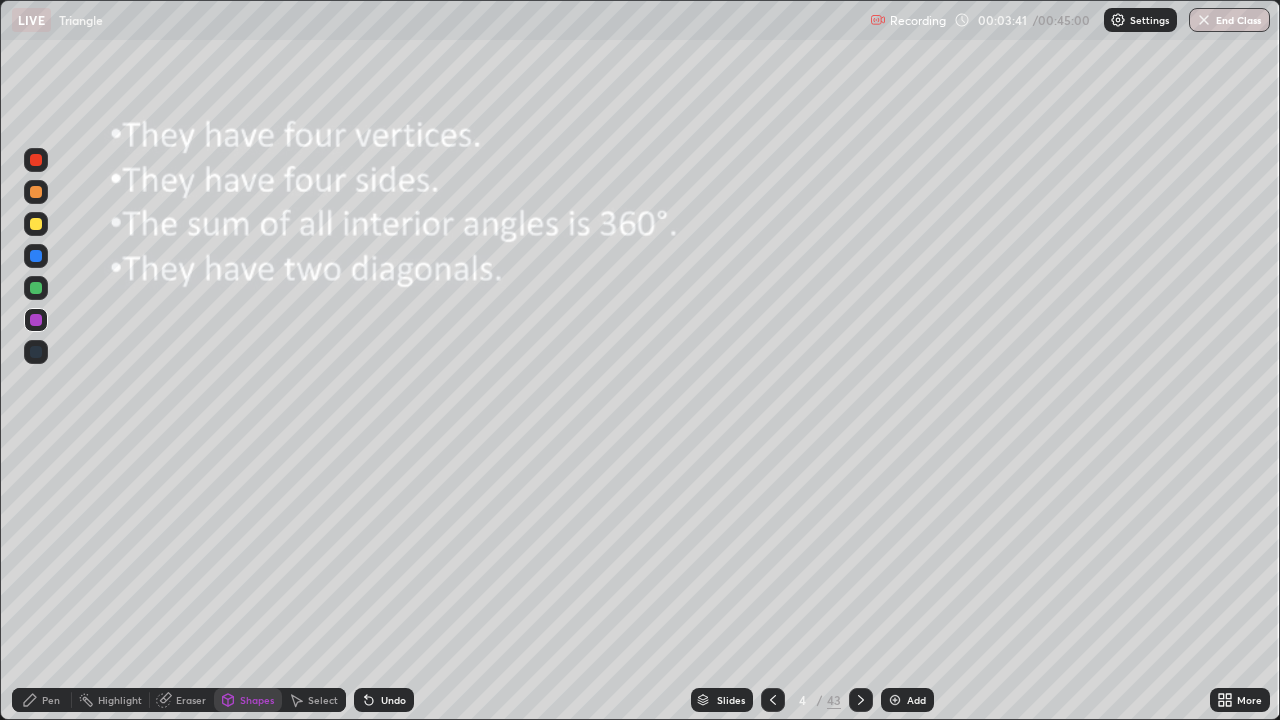 click 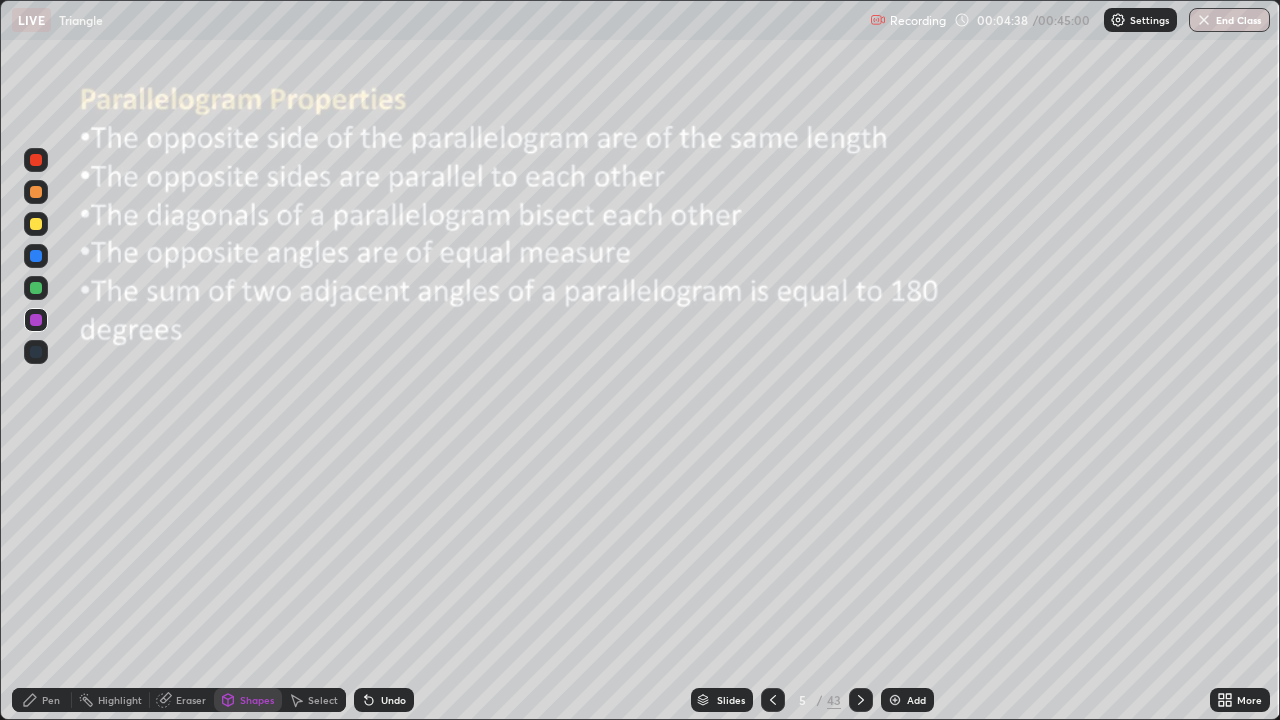 click on "Pen" at bounding box center (51, 700) 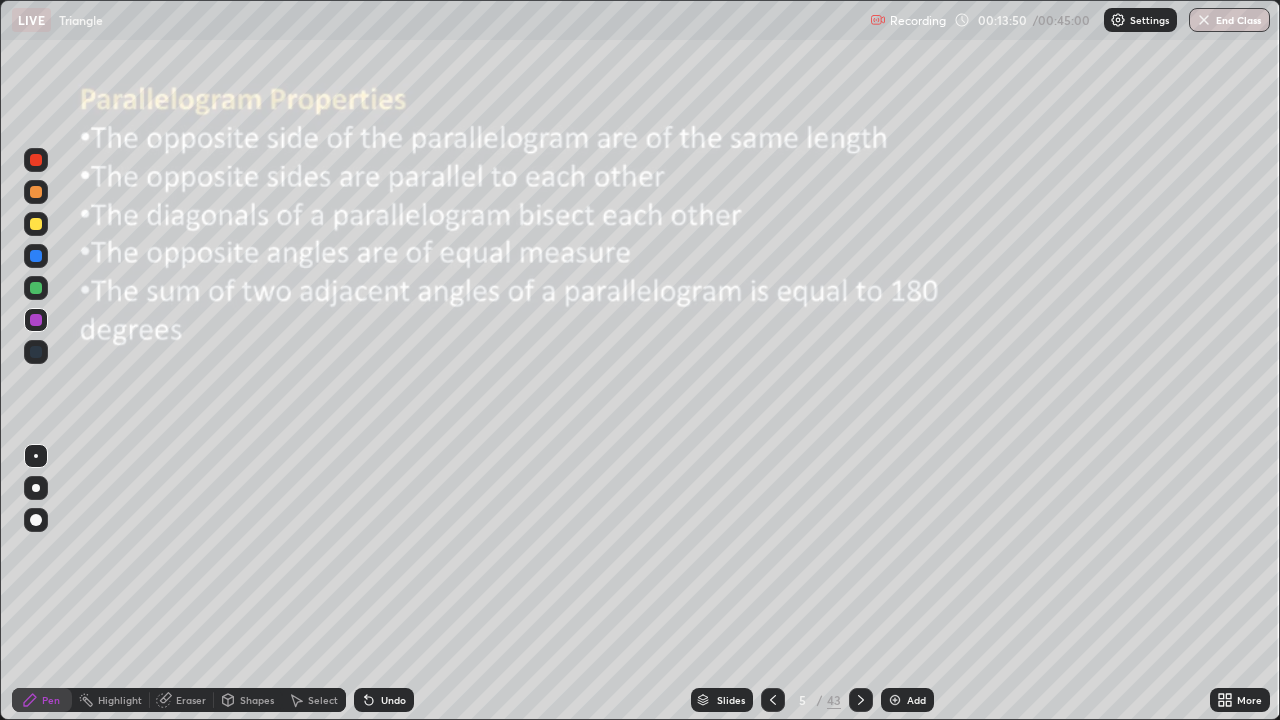 click 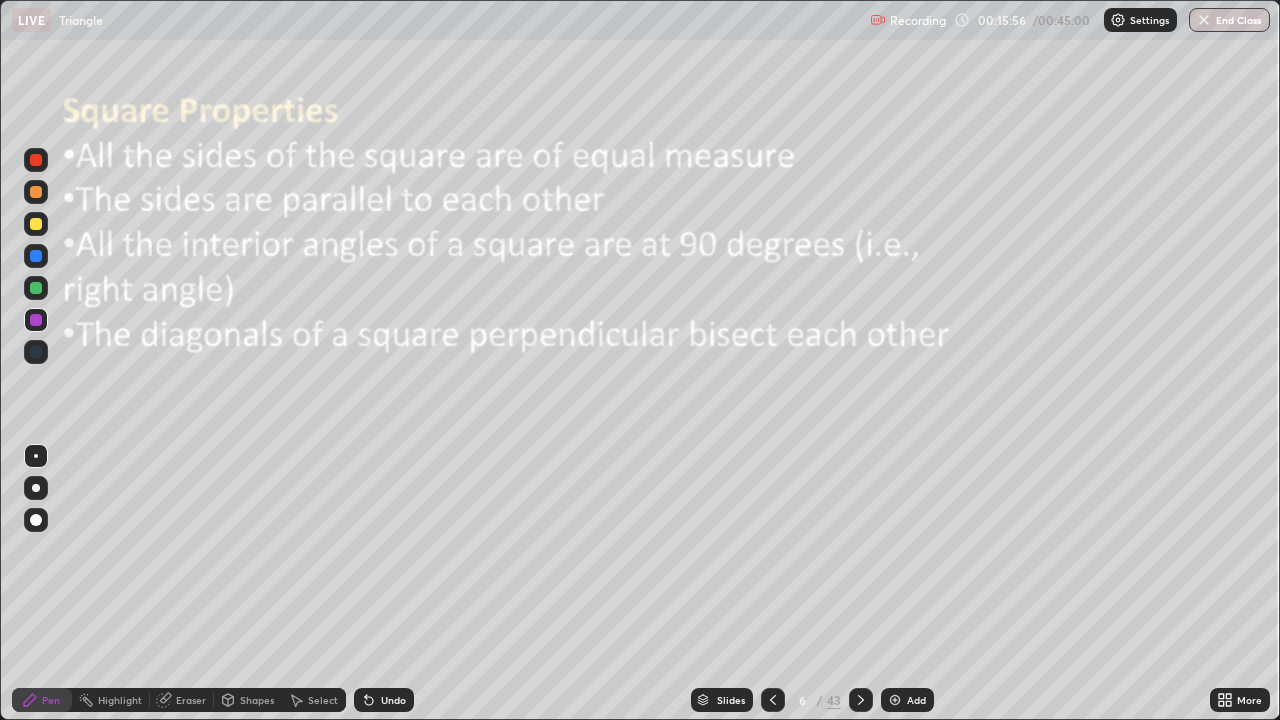 click at bounding box center [861, 700] 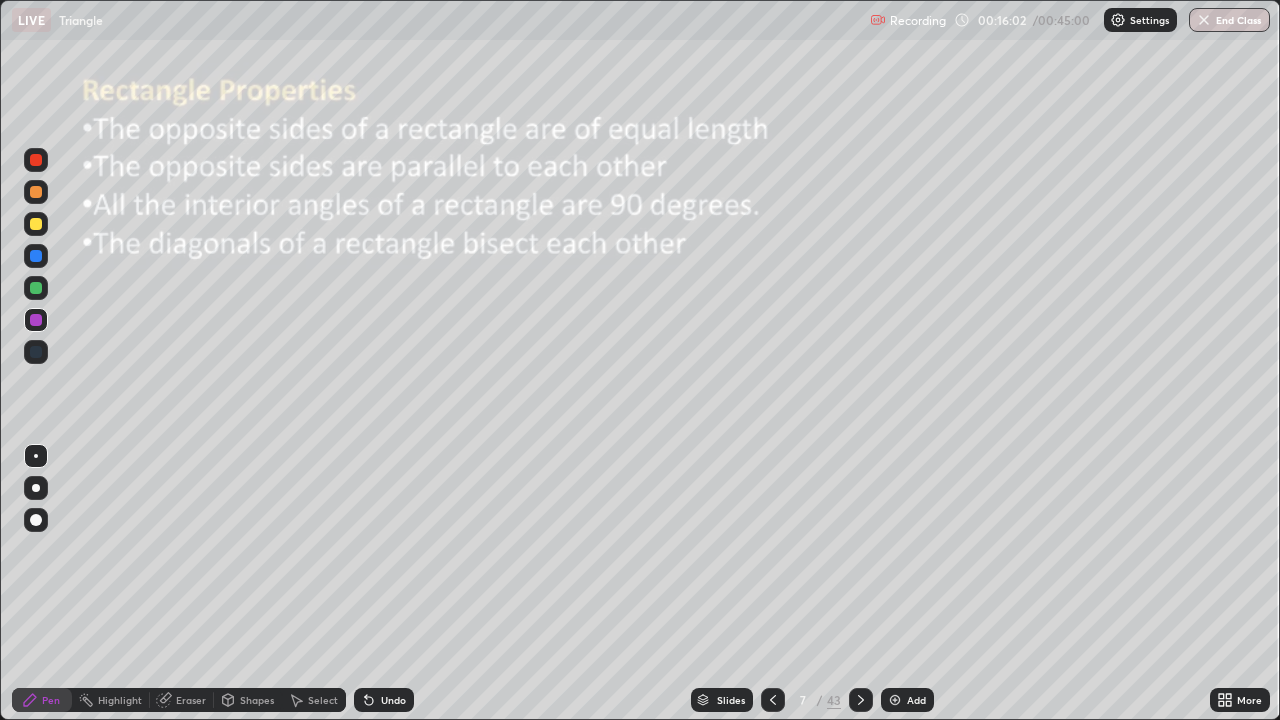 click 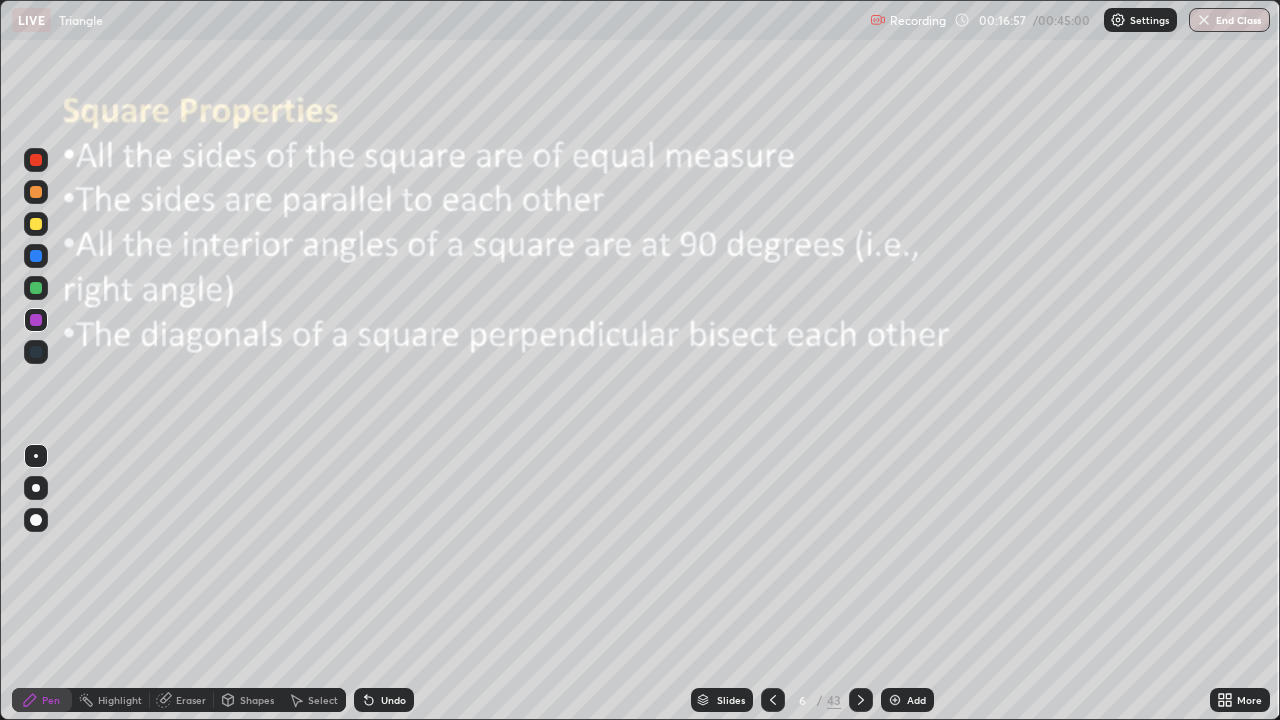click on "Undo" at bounding box center (393, 700) 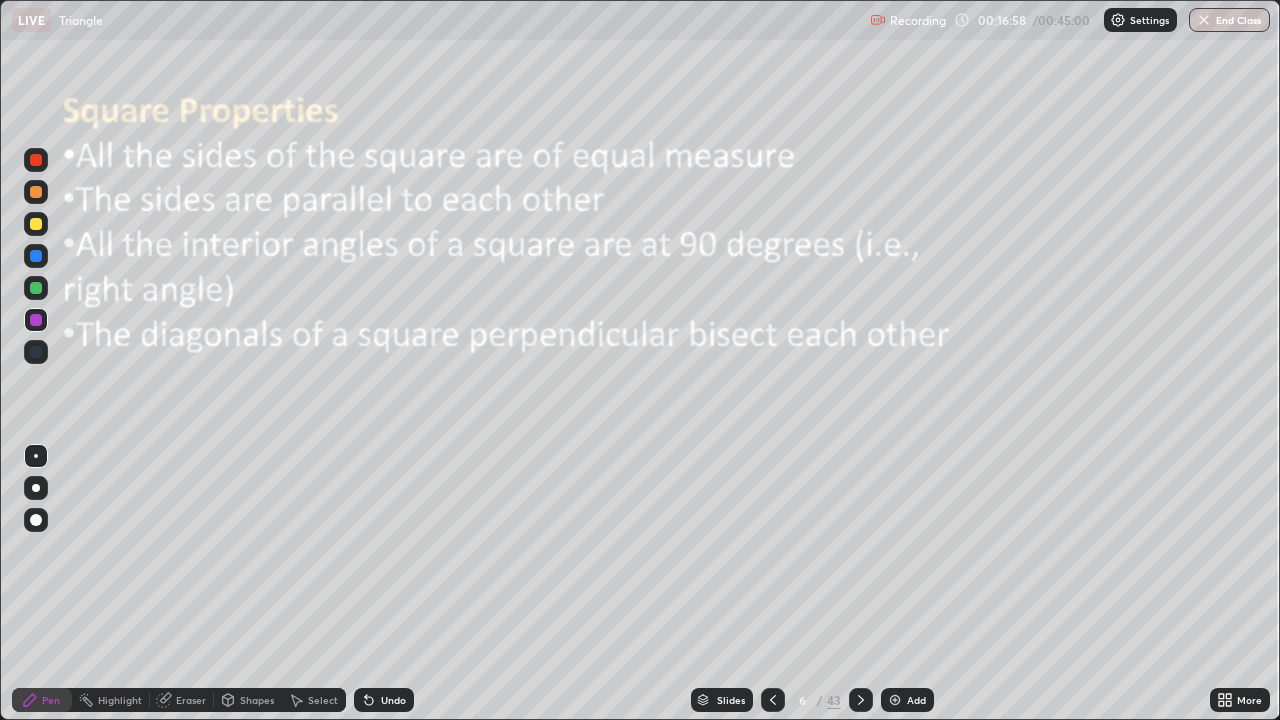 click on "Undo" at bounding box center [393, 700] 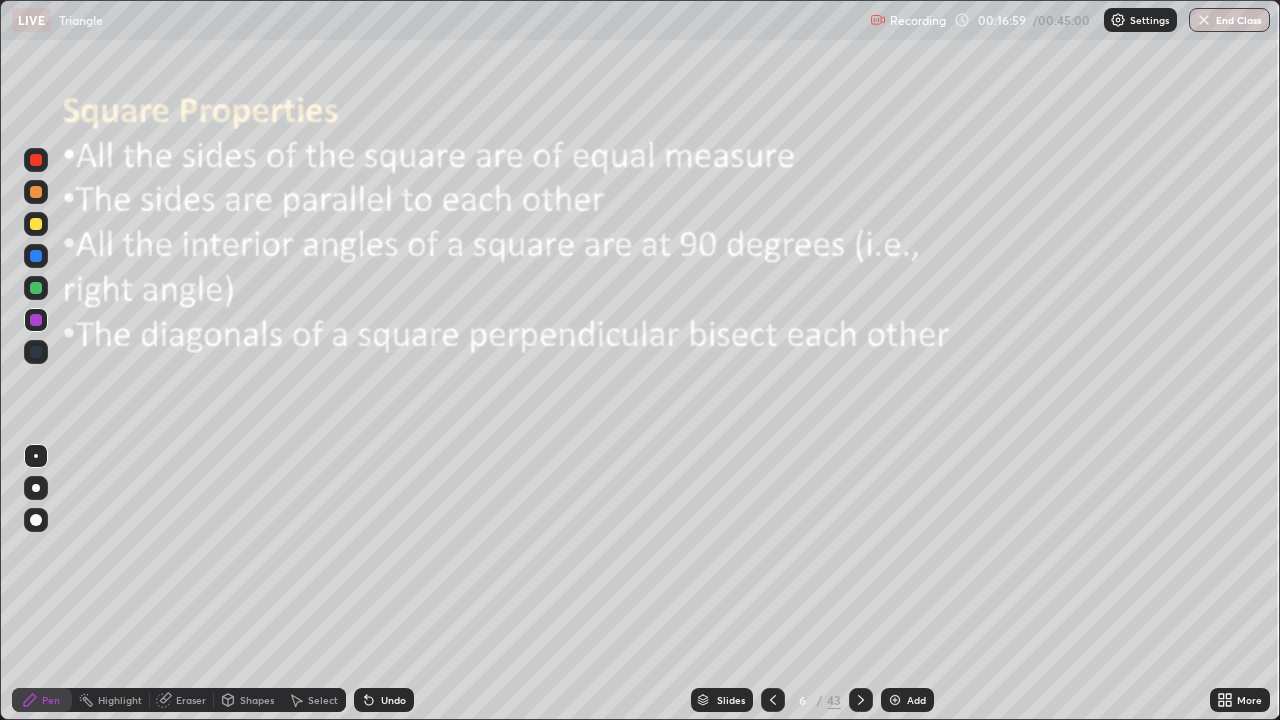 click on "Undo" at bounding box center (393, 700) 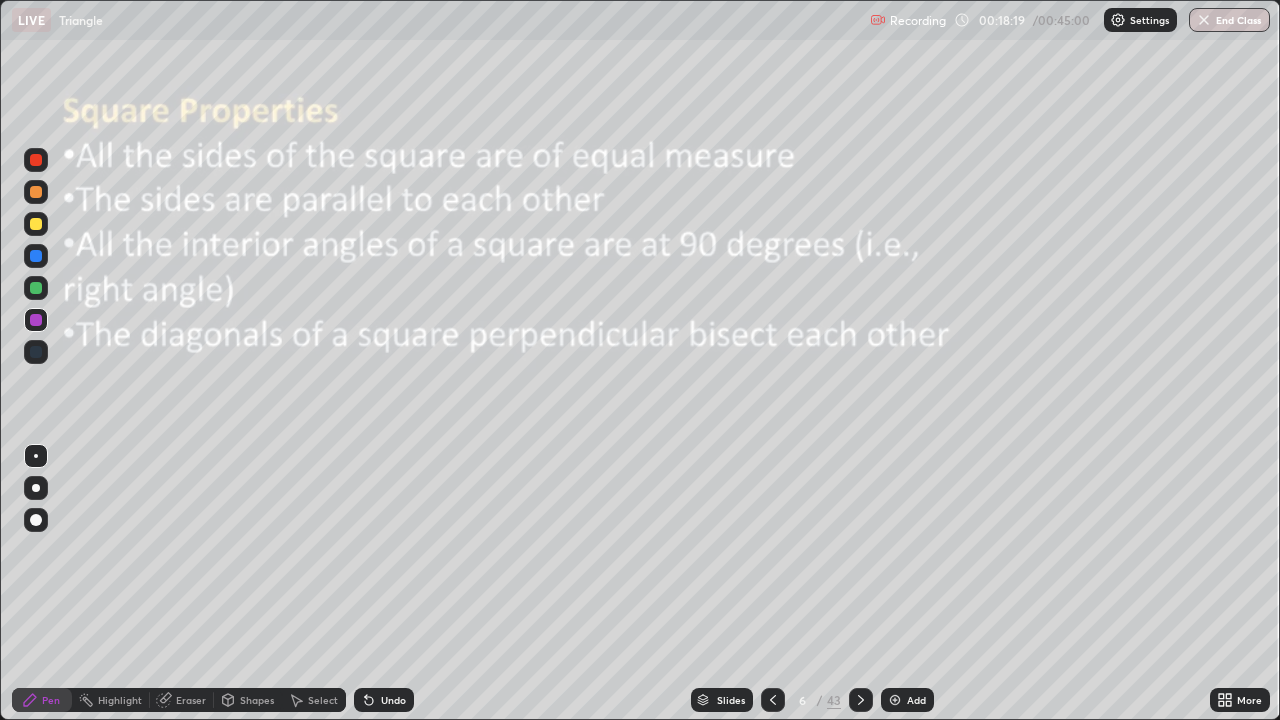 click 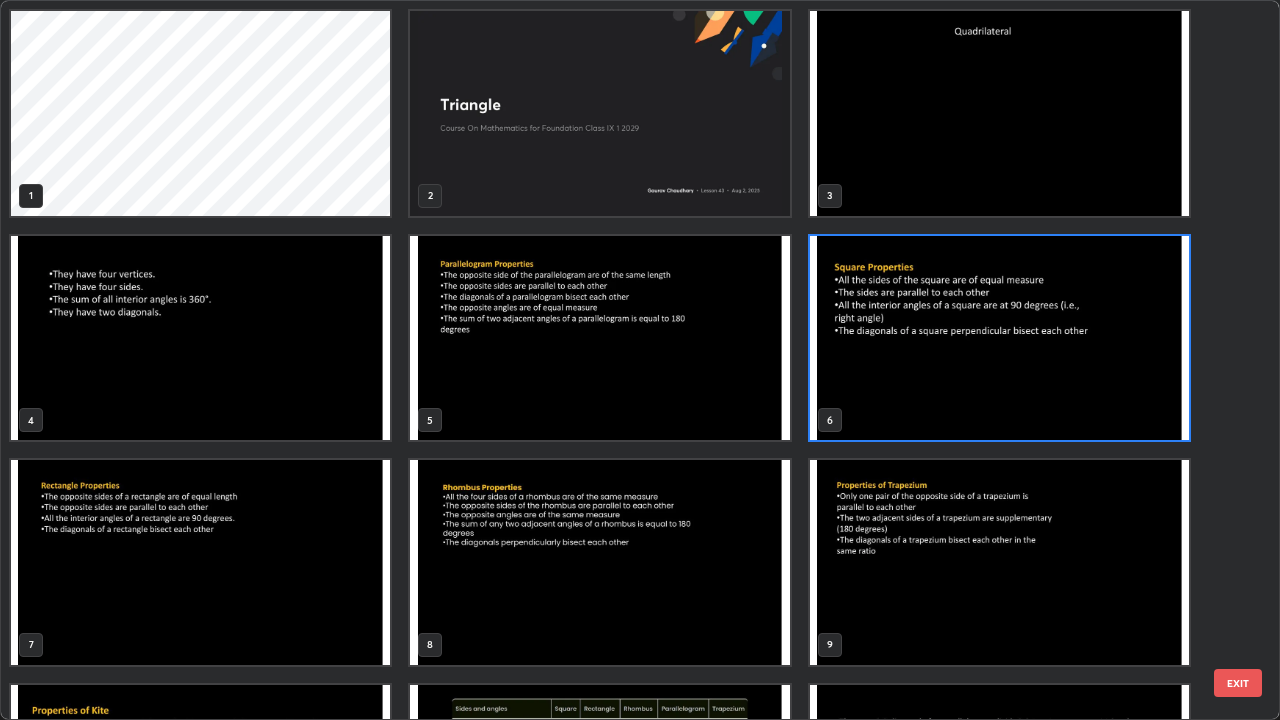 scroll, scrollTop: 7, scrollLeft: 11, axis: both 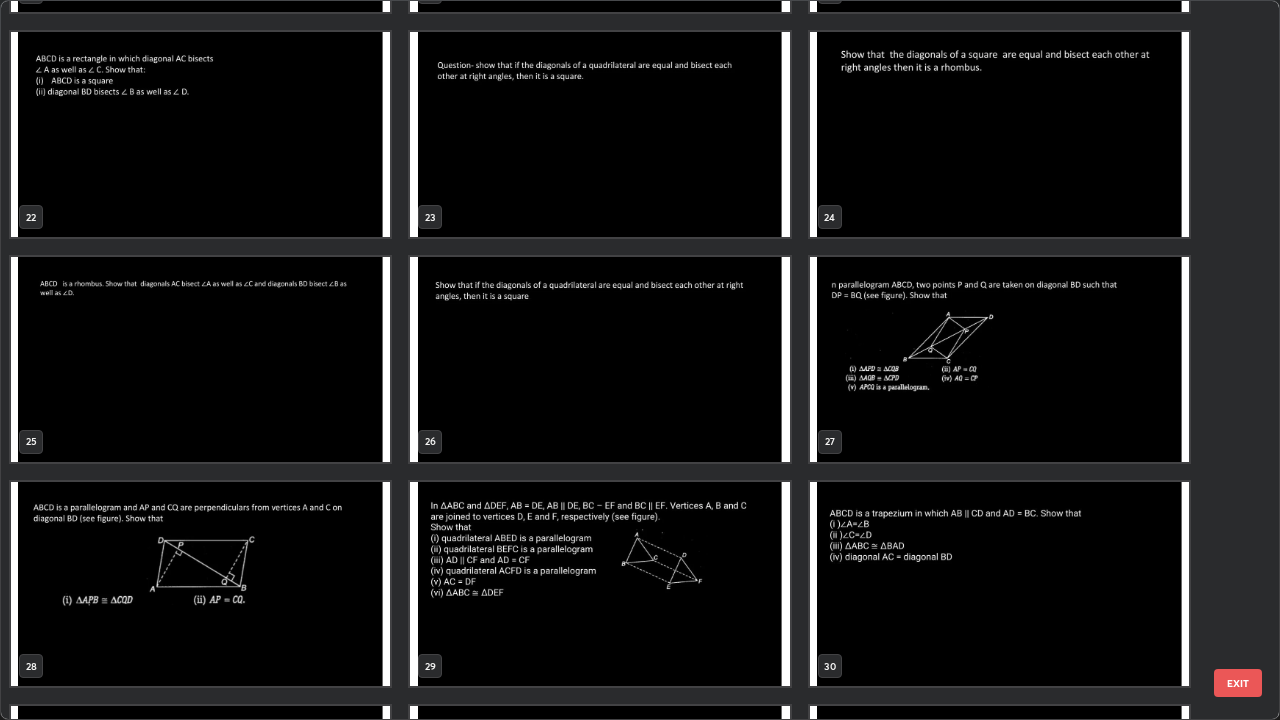 click at bounding box center [999, 359] 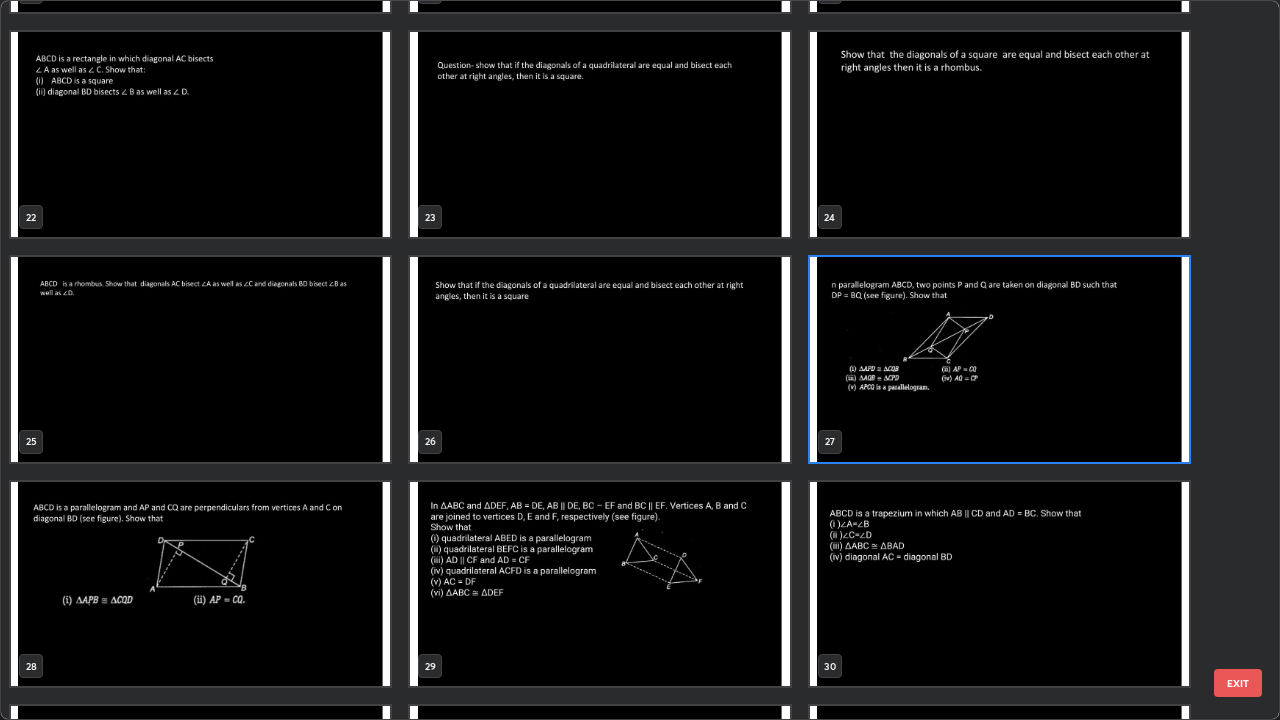 click at bounding box center (999, 359) 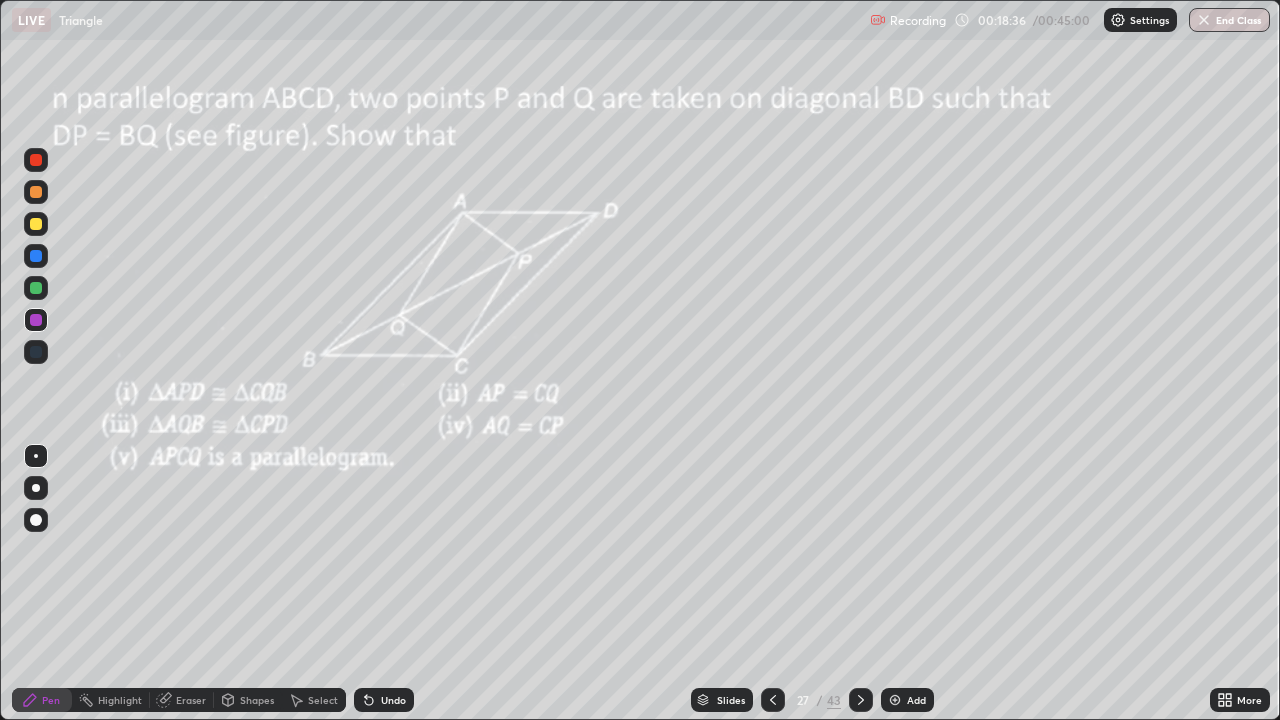 click 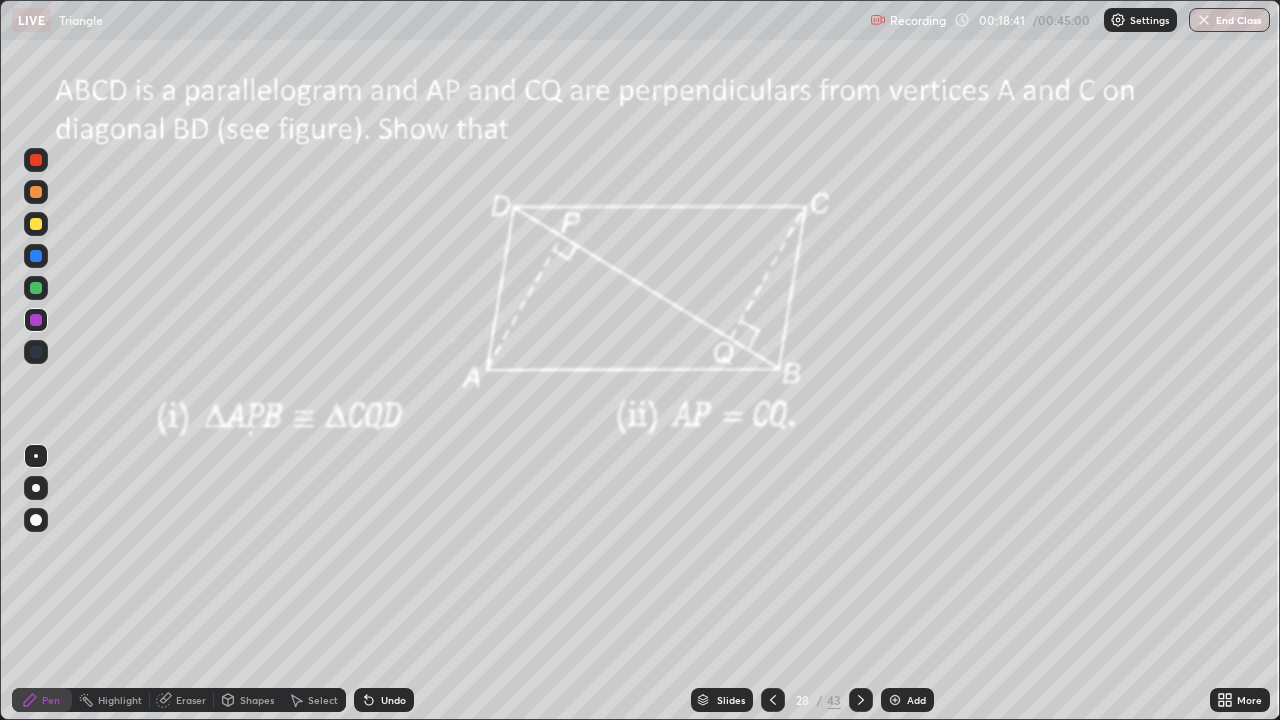 click 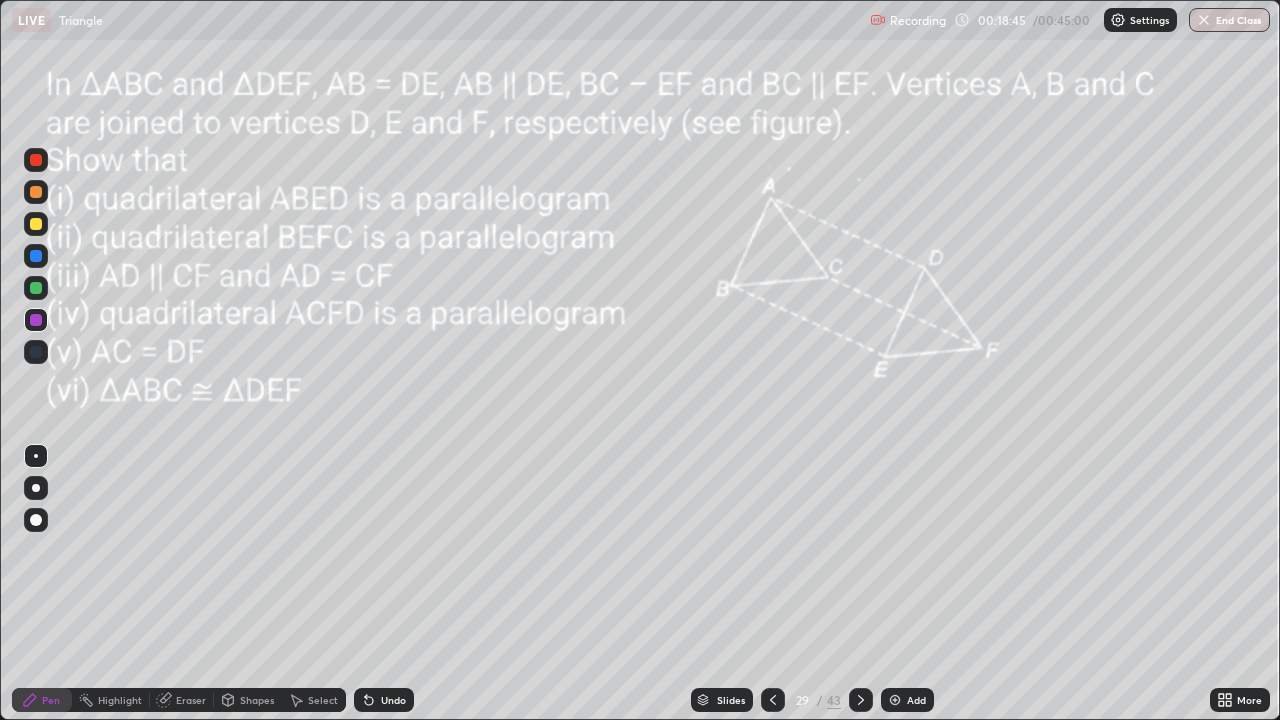 click at bounding box center [861, 700] 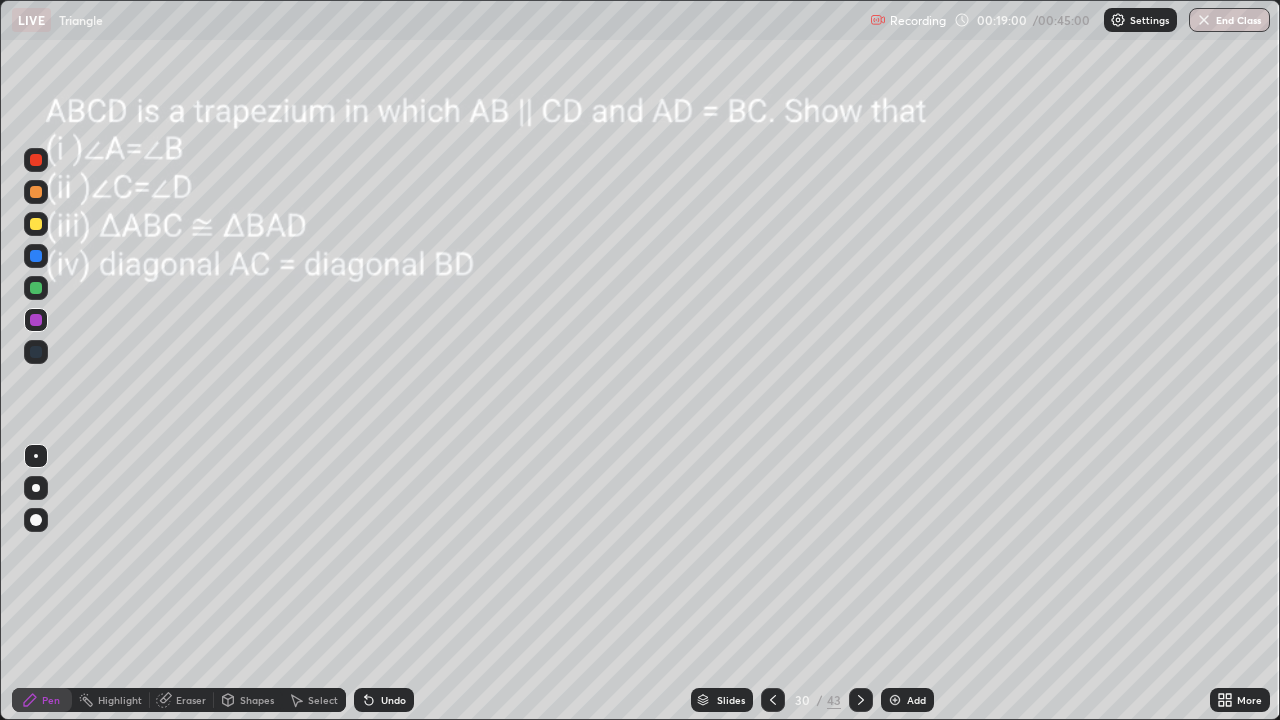 click on "Slides" at bounding box center [722, 700] 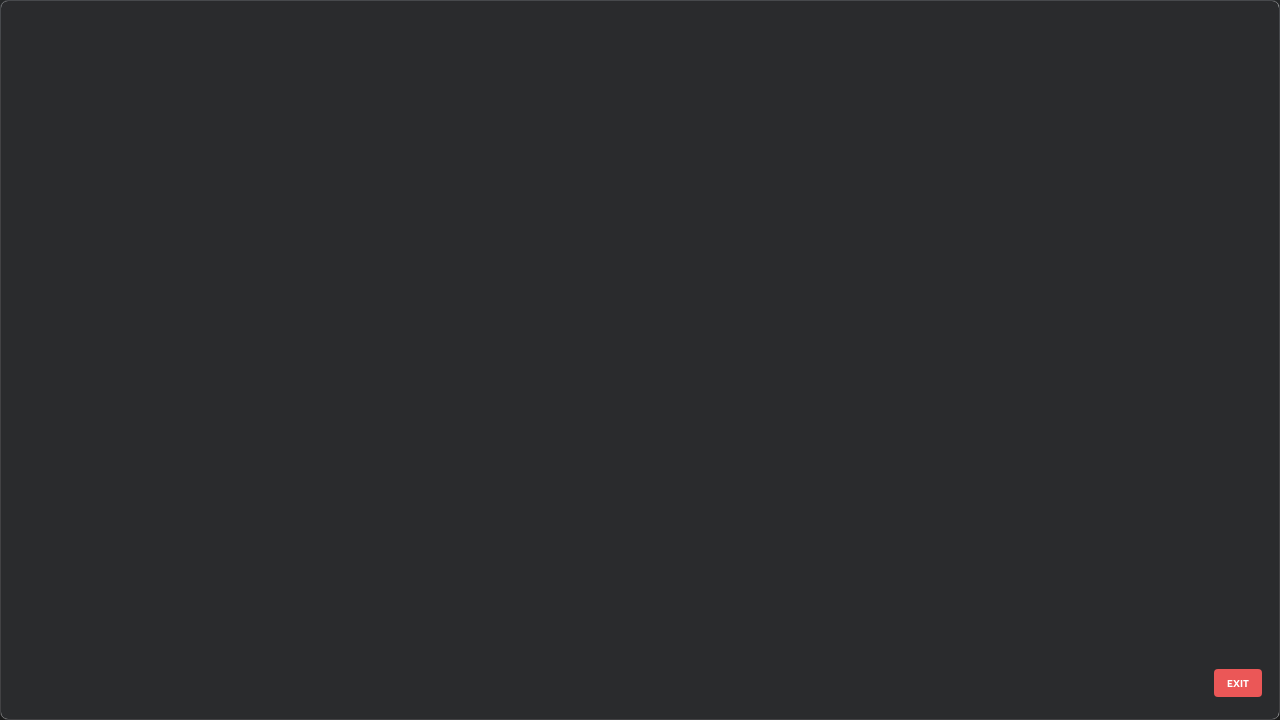scroll, scrollTop: 712, scrollLeft: 1268, axis: both 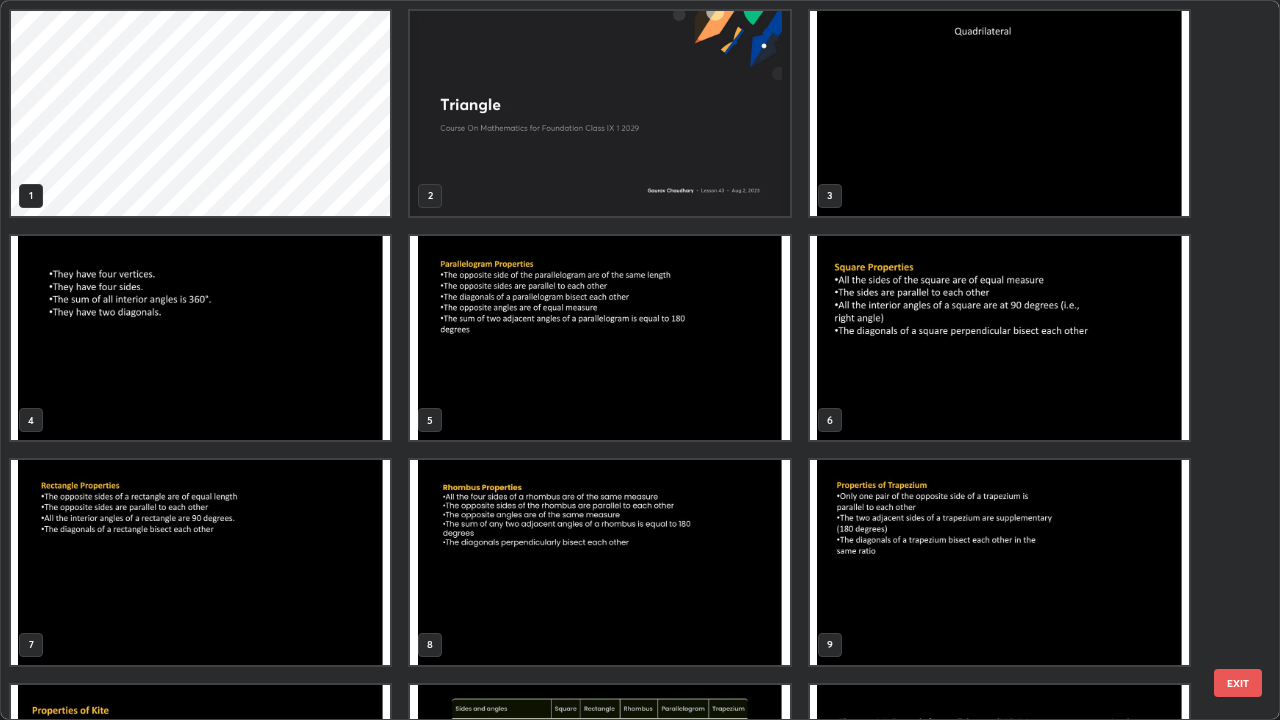 click at bounding box center [999, 338] 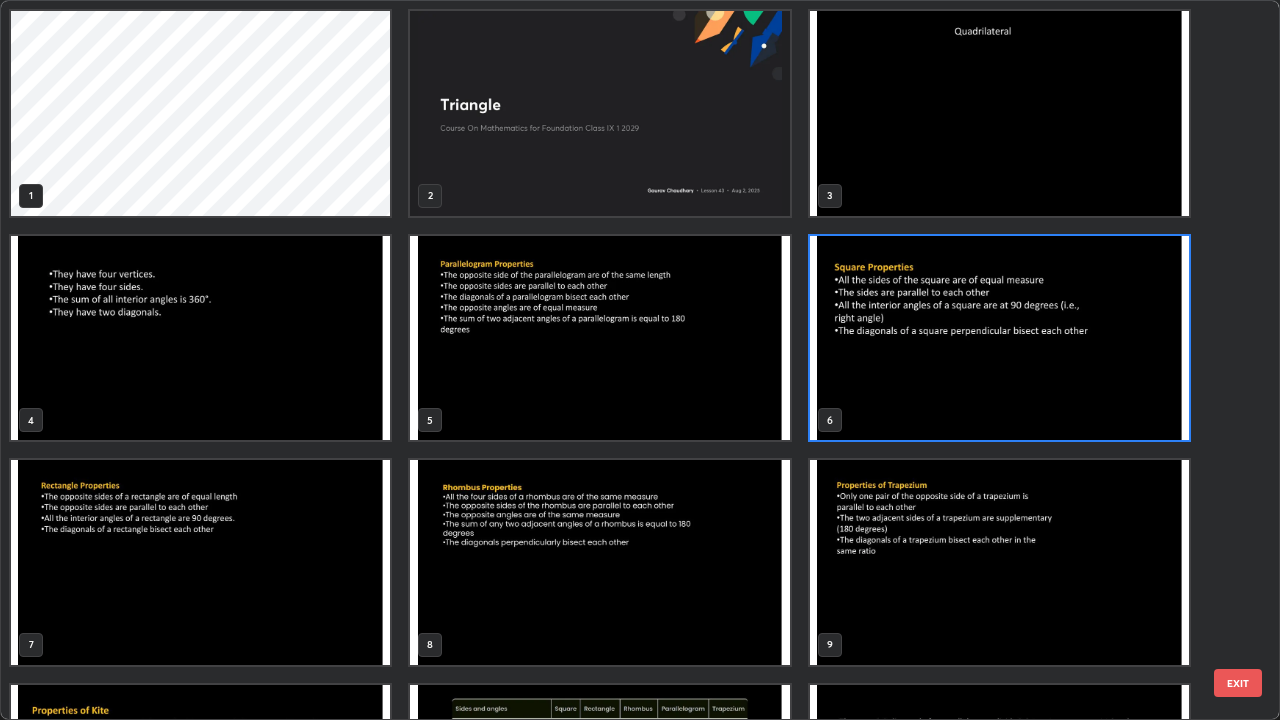 click at bounding box center (999, 338) 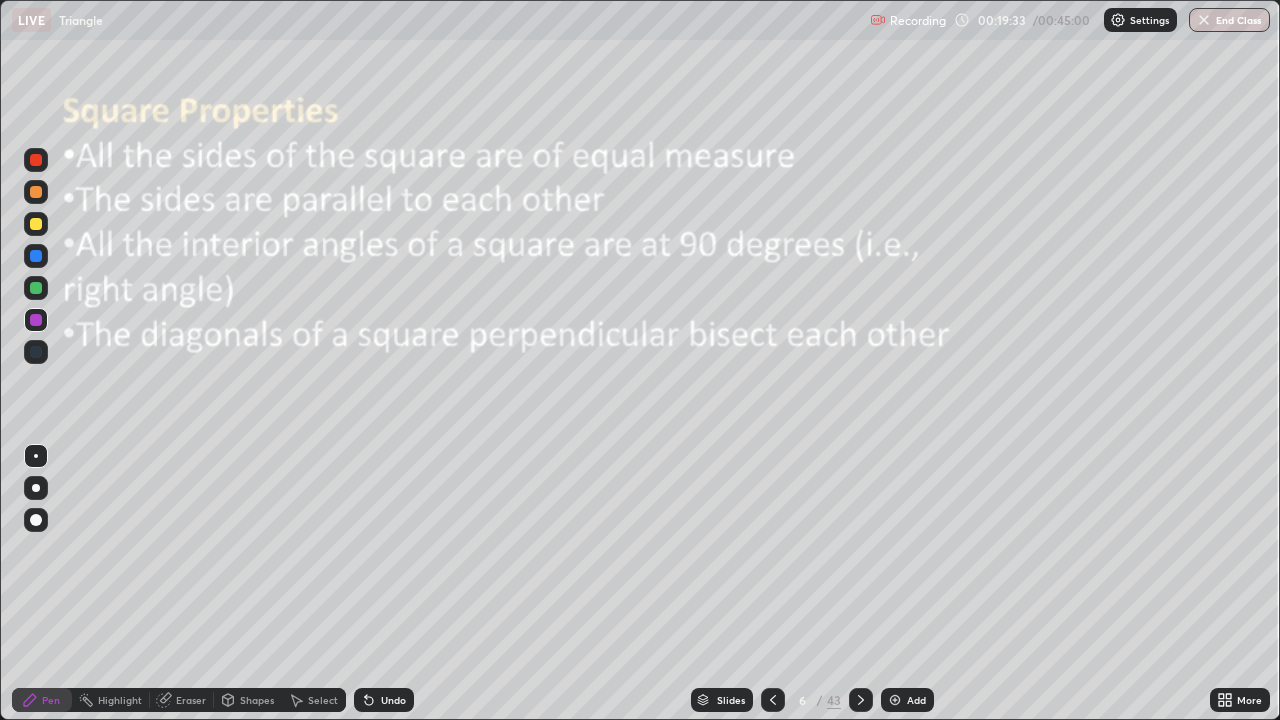 click 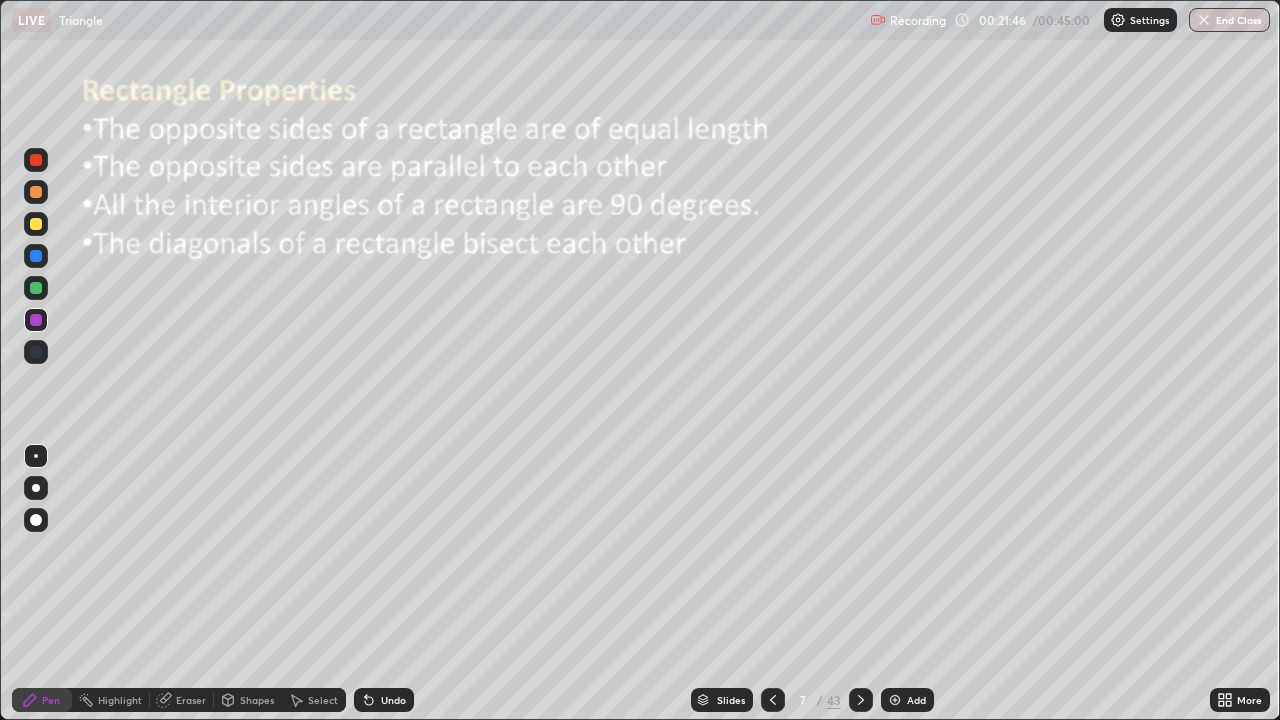 click 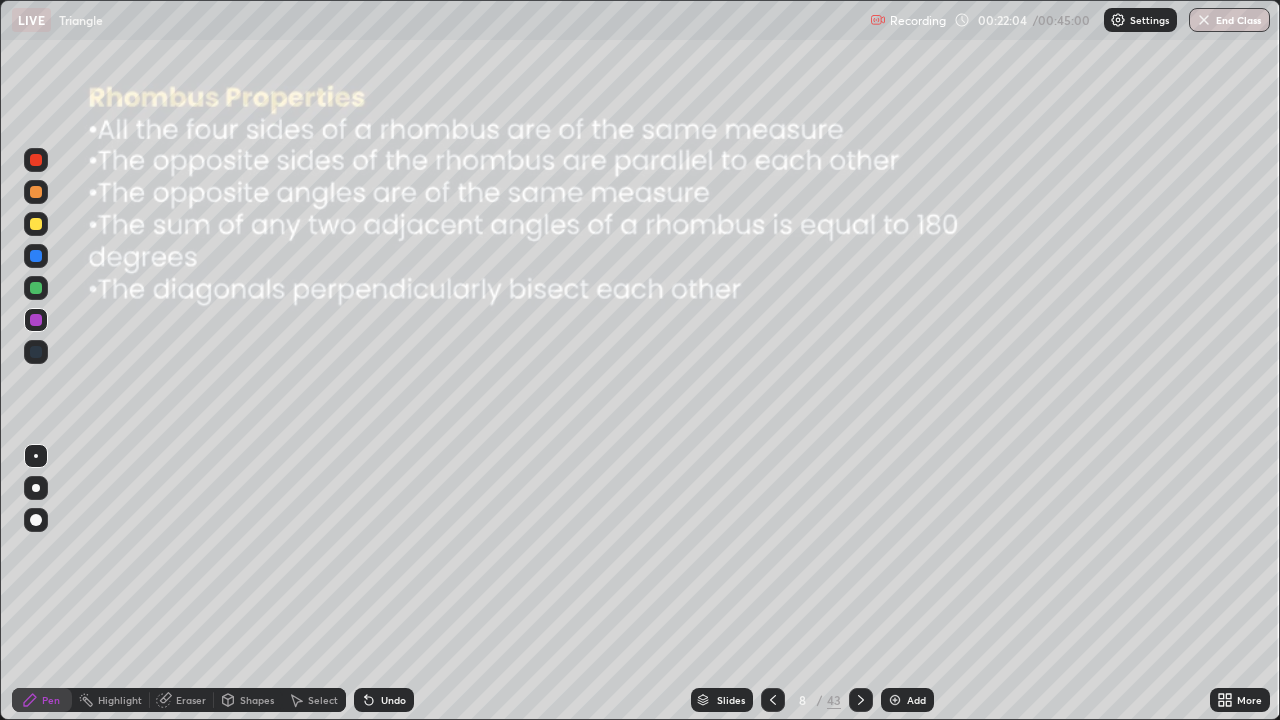click at bounding box center [773, 700] 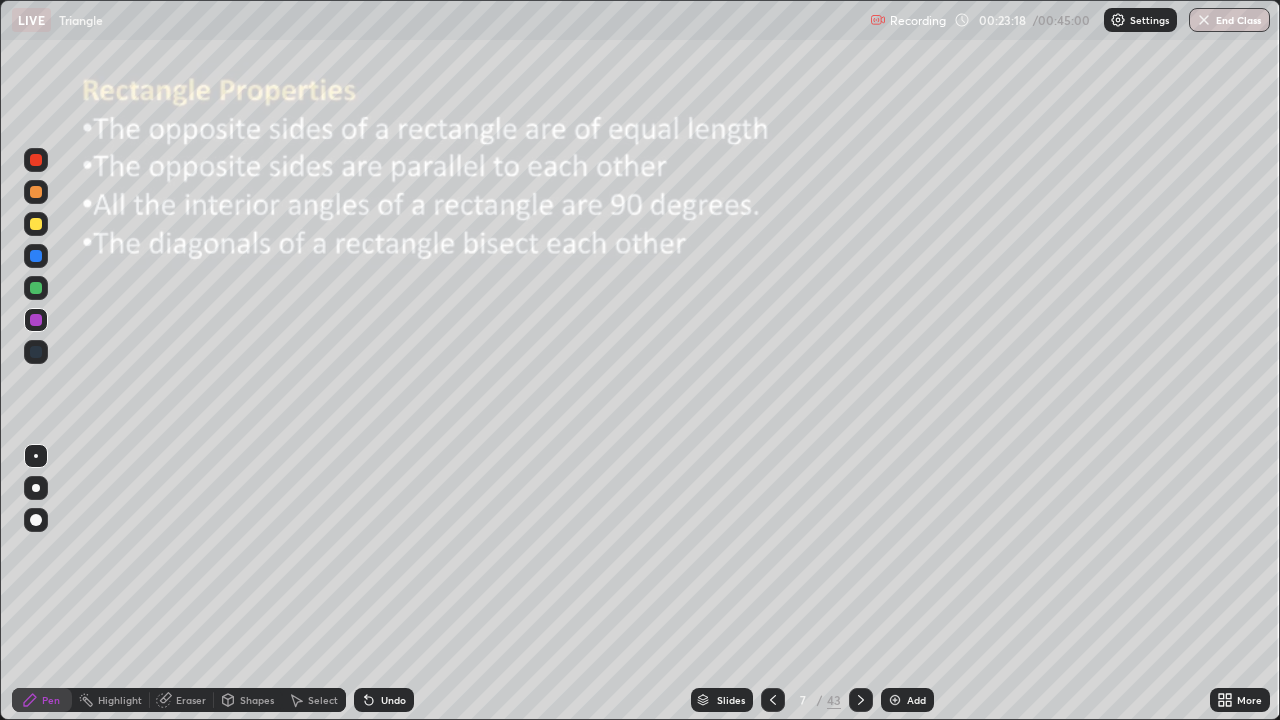 click on "Slides" at bounding box center (722, 700) 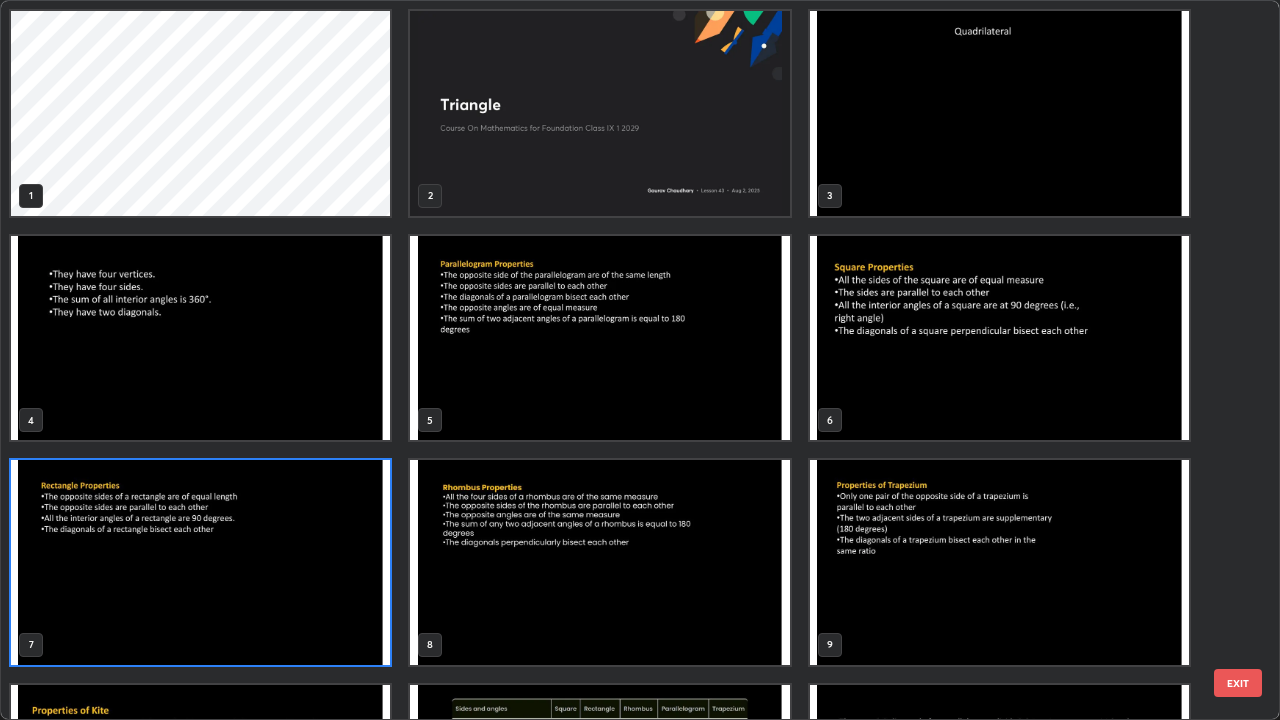 scroll, scrollTop: 7, scrollLeft: 11, axis: both 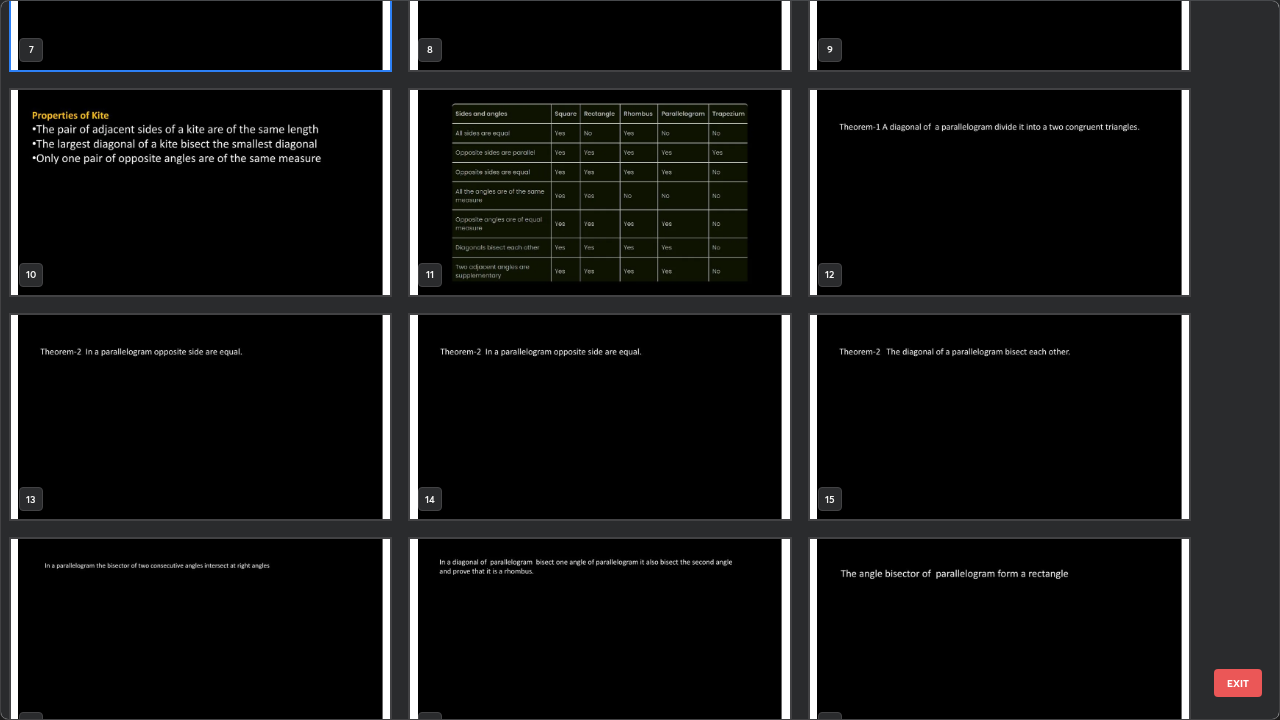 click at bounding box center [999, 192] 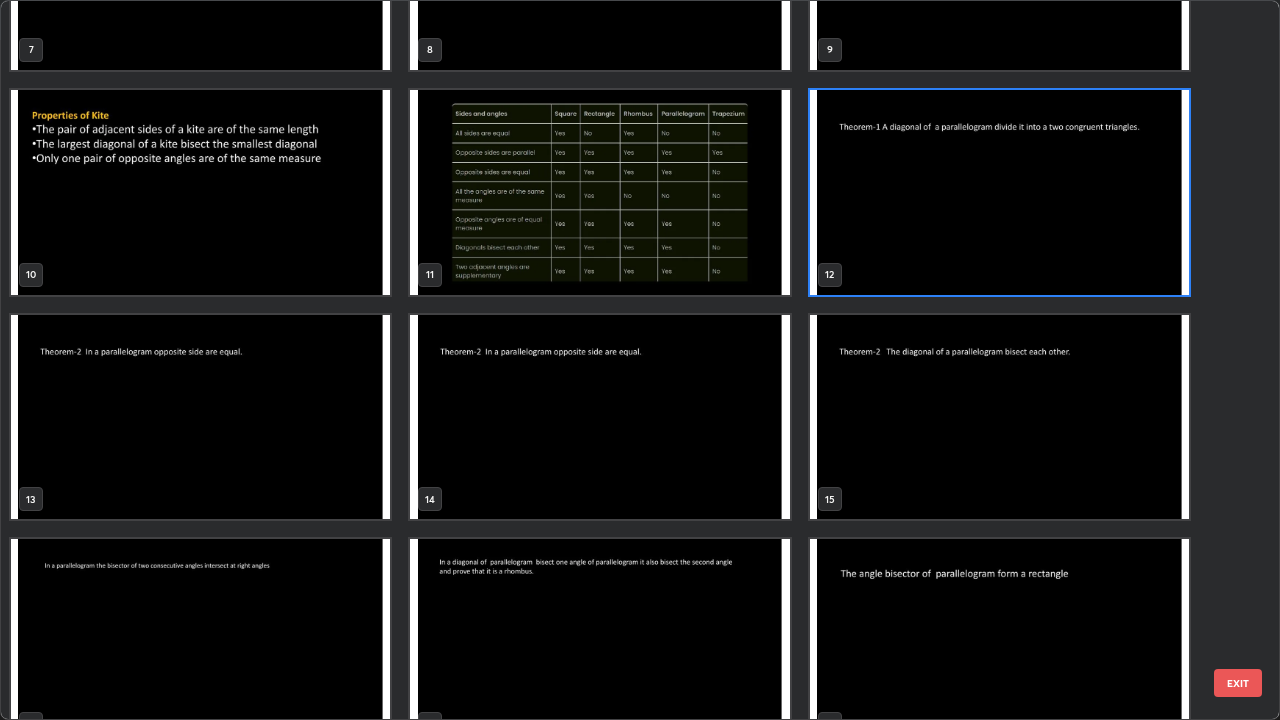 click at bounding box center (999, 192) 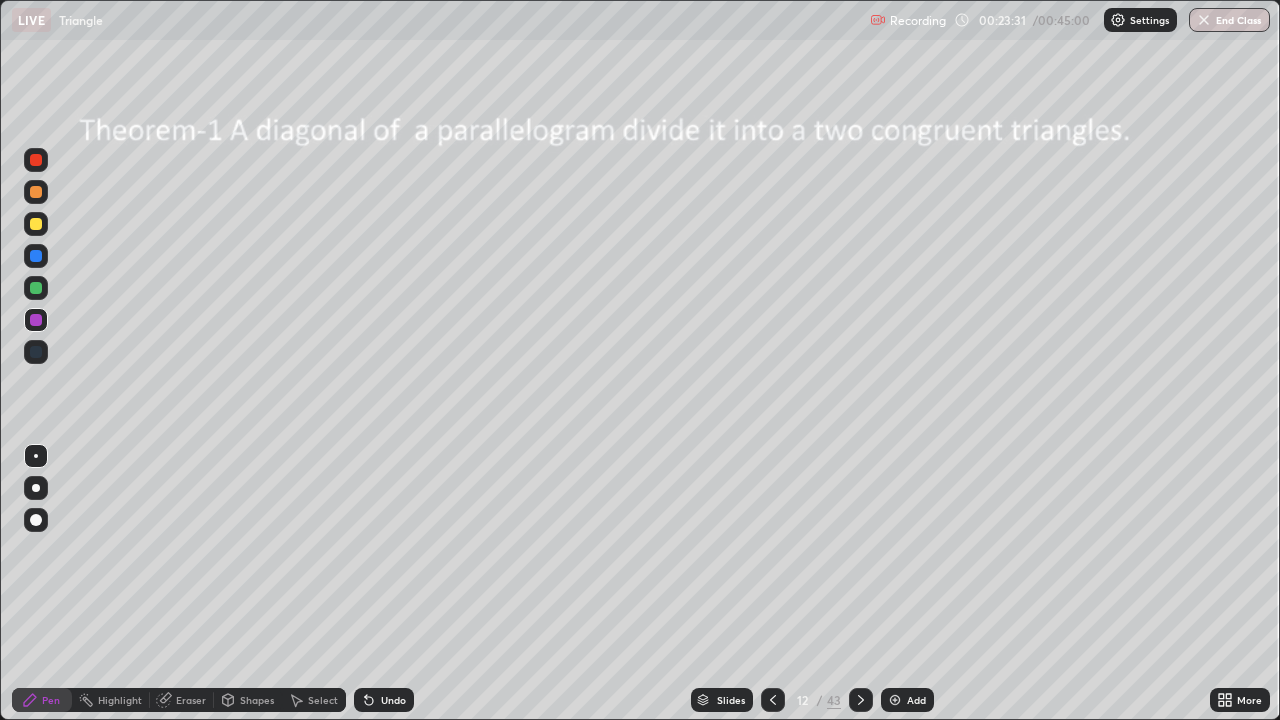 scroll, scrollTop: 0, scrollLeft: 0, axis: both 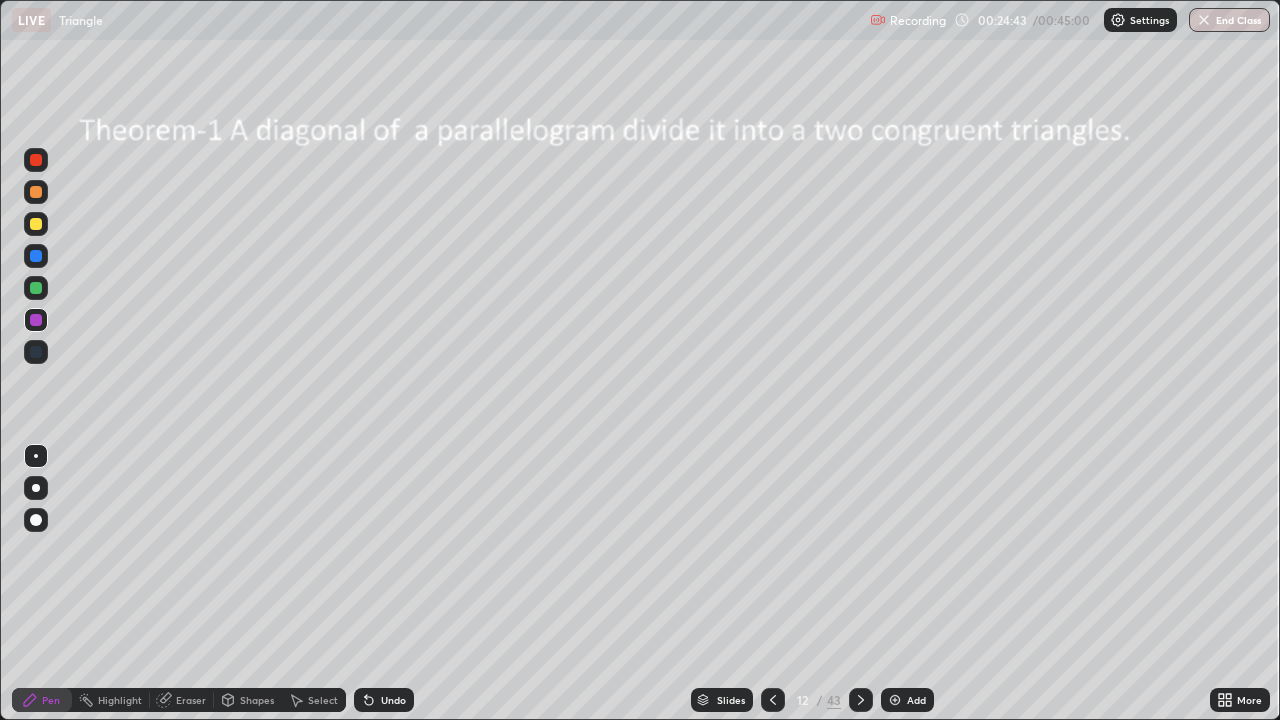 click on "Undo" at bounding box center [384, 700] 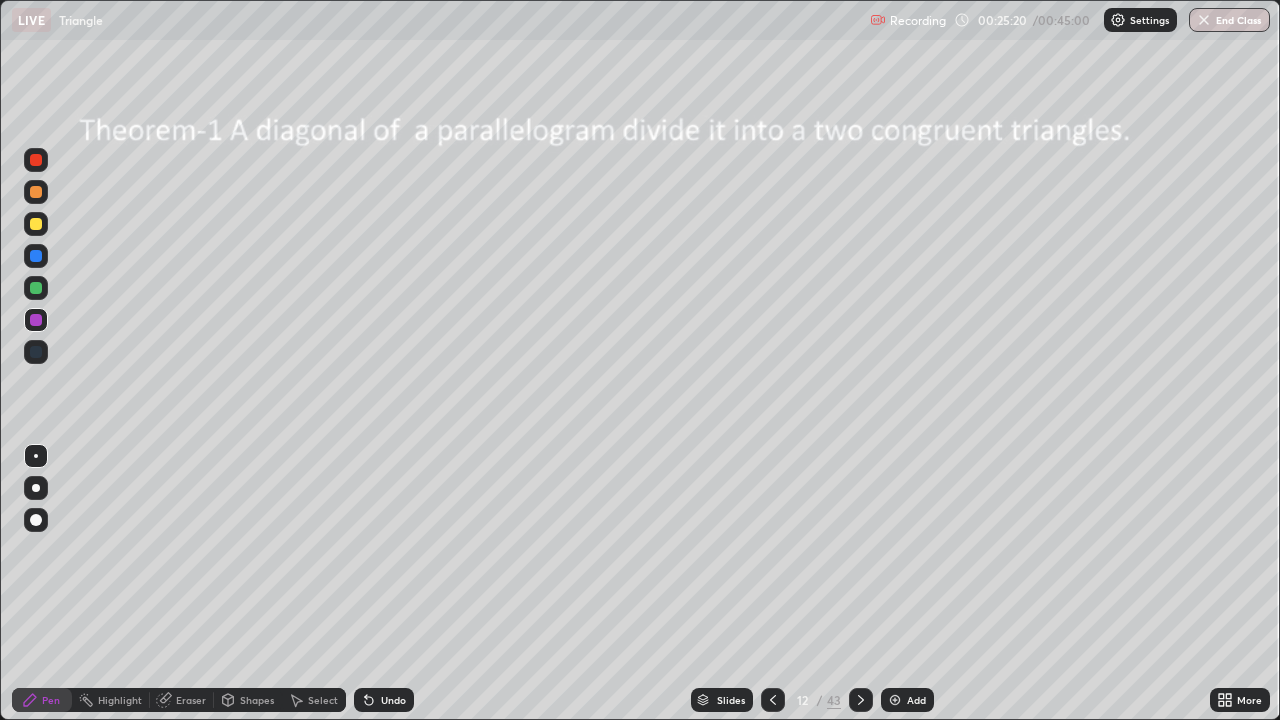 click on "Eraser" at bounding box center [191, 700] 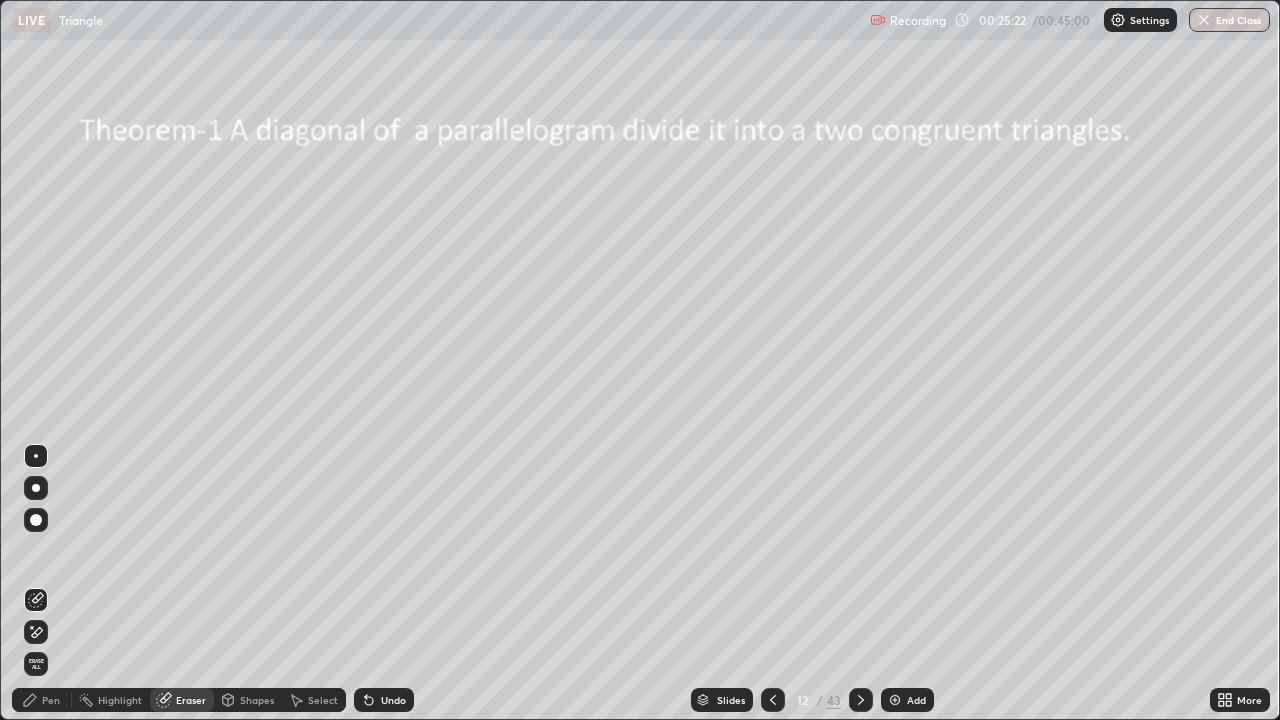 click on "Pen" at bounding box center [42, 700] 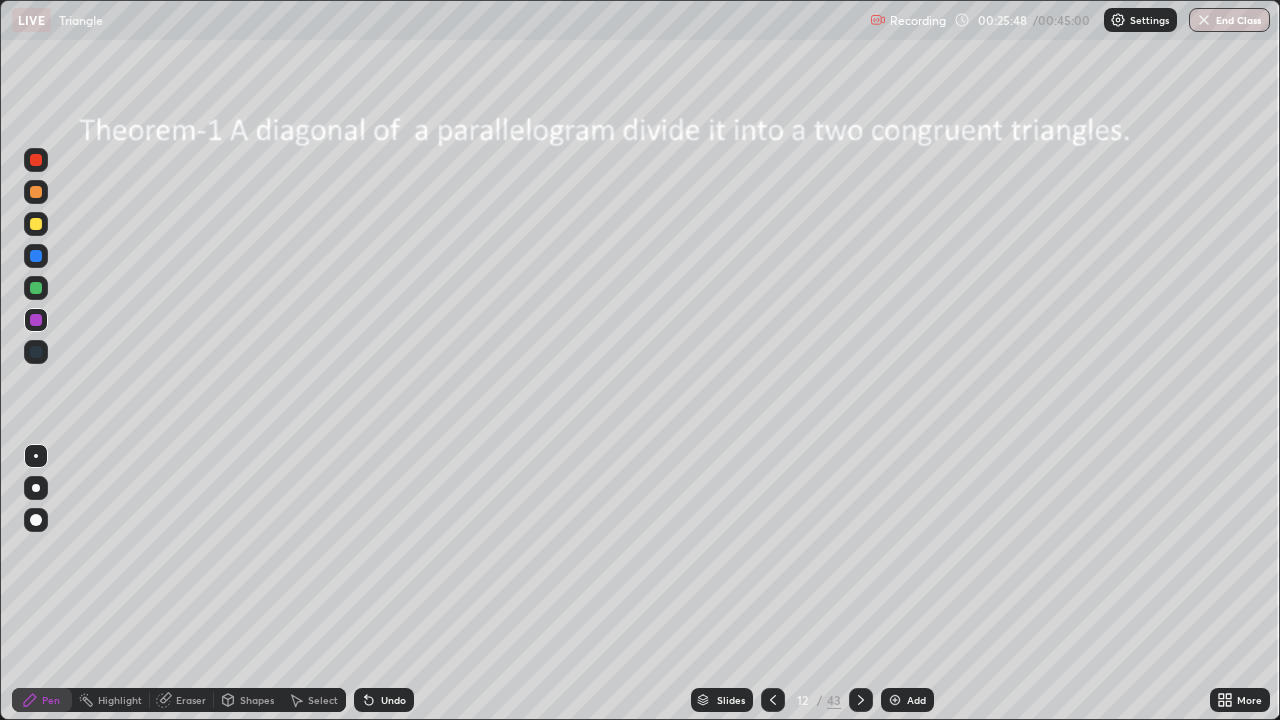 click on "Undo" at bounding box center (384, 700) 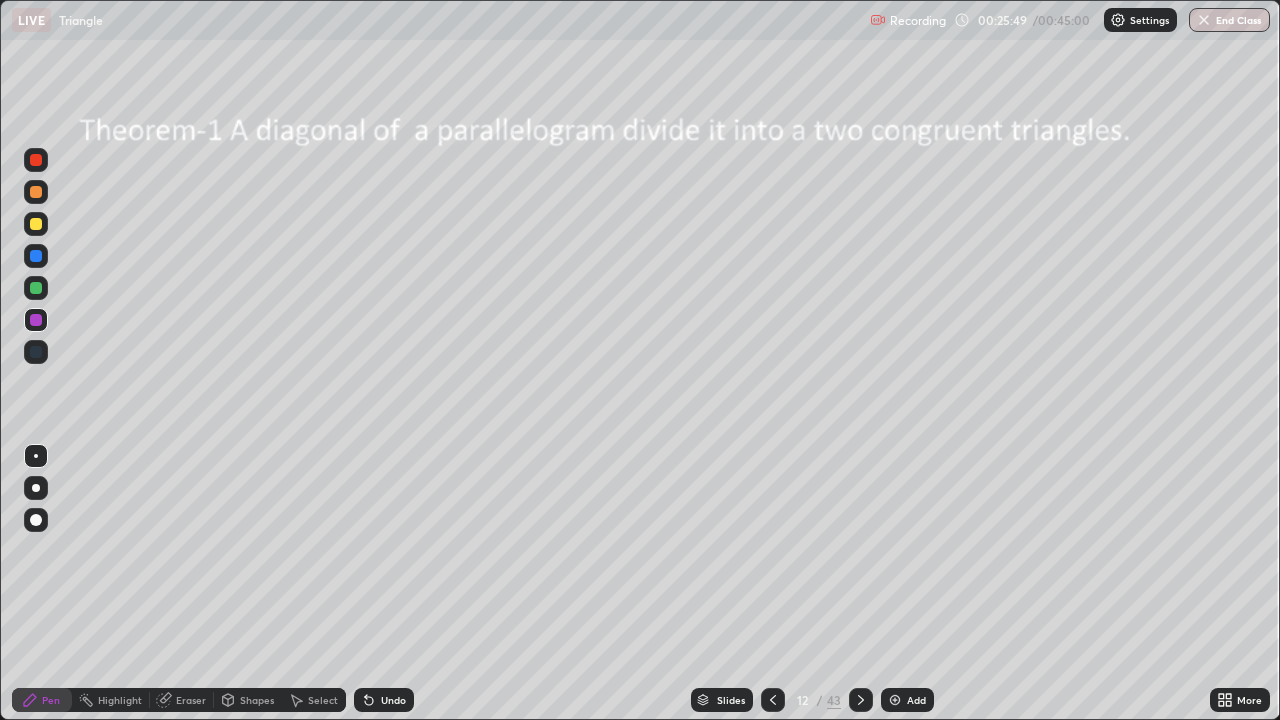 click on "Undo" at bounding box center (384, 700) 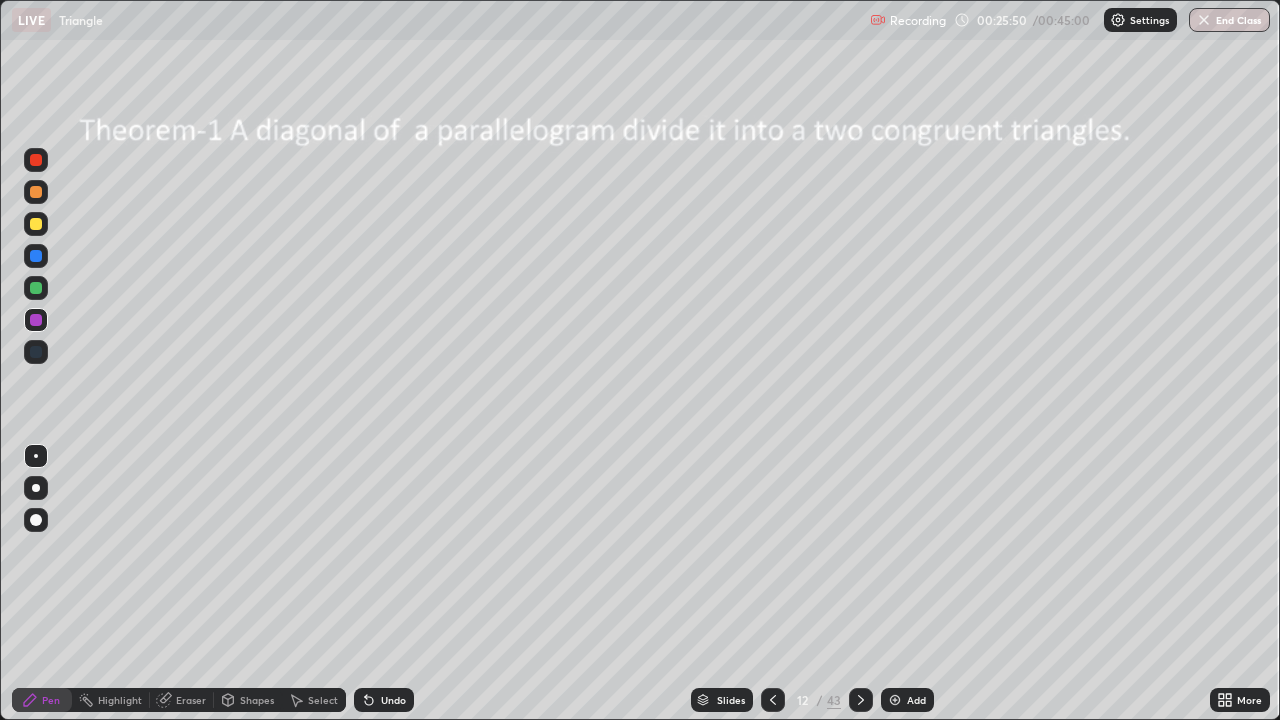 click on "Undo" at bounding box center (384, 700) 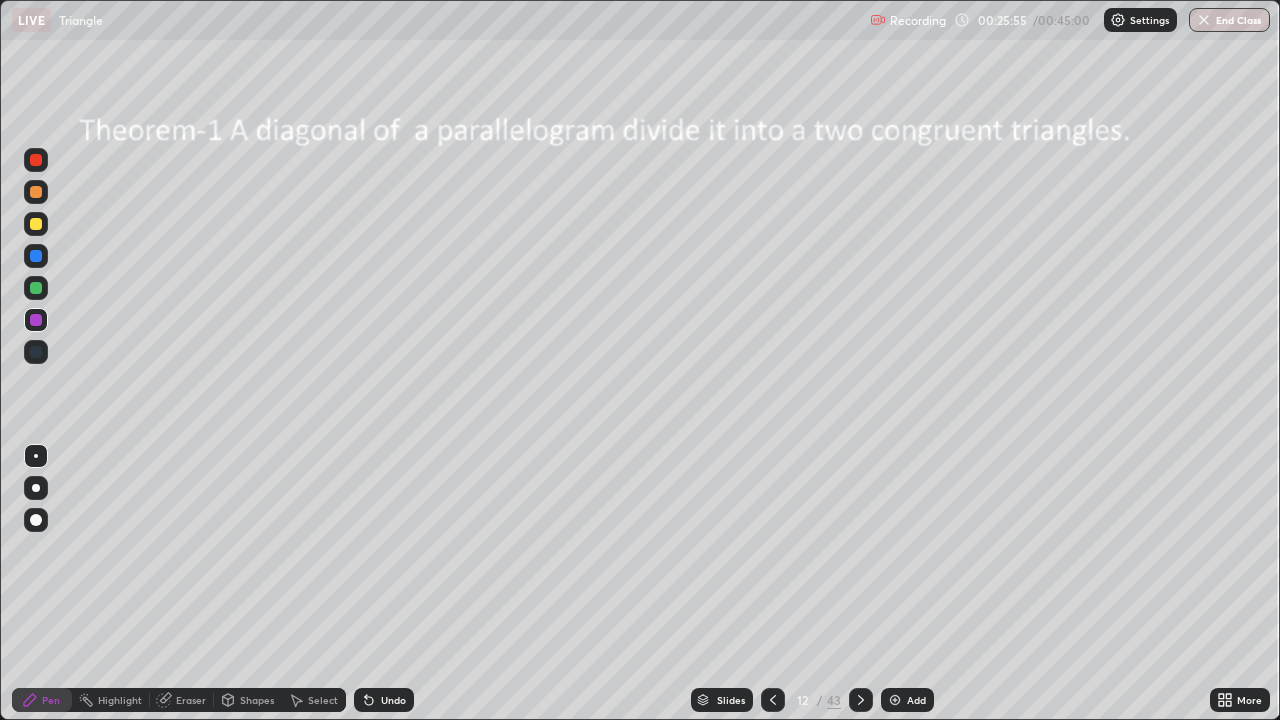 click on "Undo" at bounding box center [384, 700] 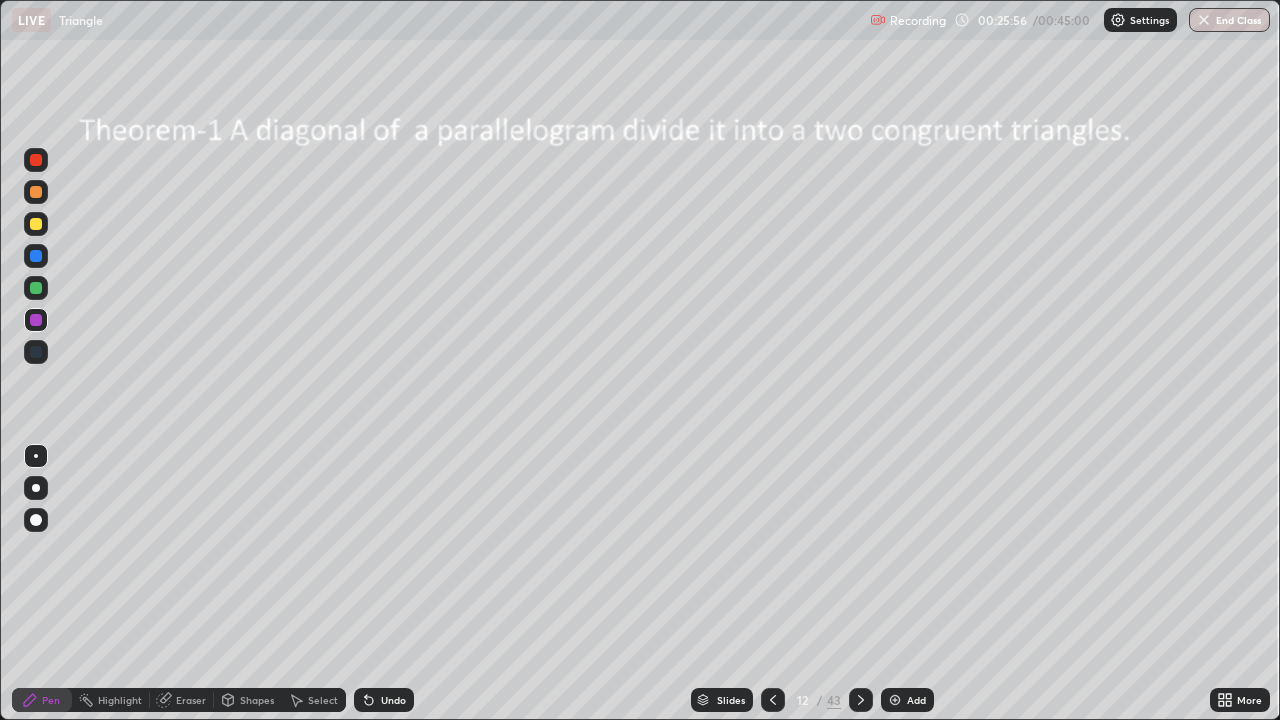 click on "Undo" at bounding box center (393, 700) 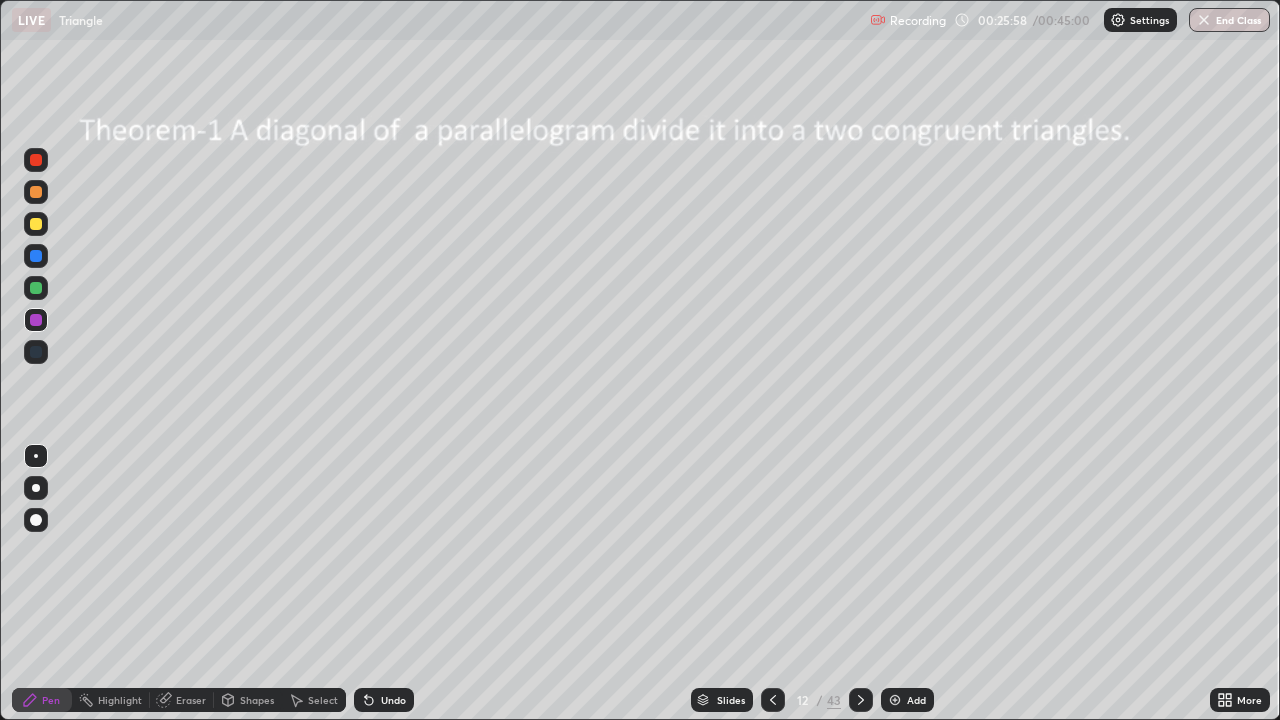 click on "Eraser" at bounding box center [191, 700] 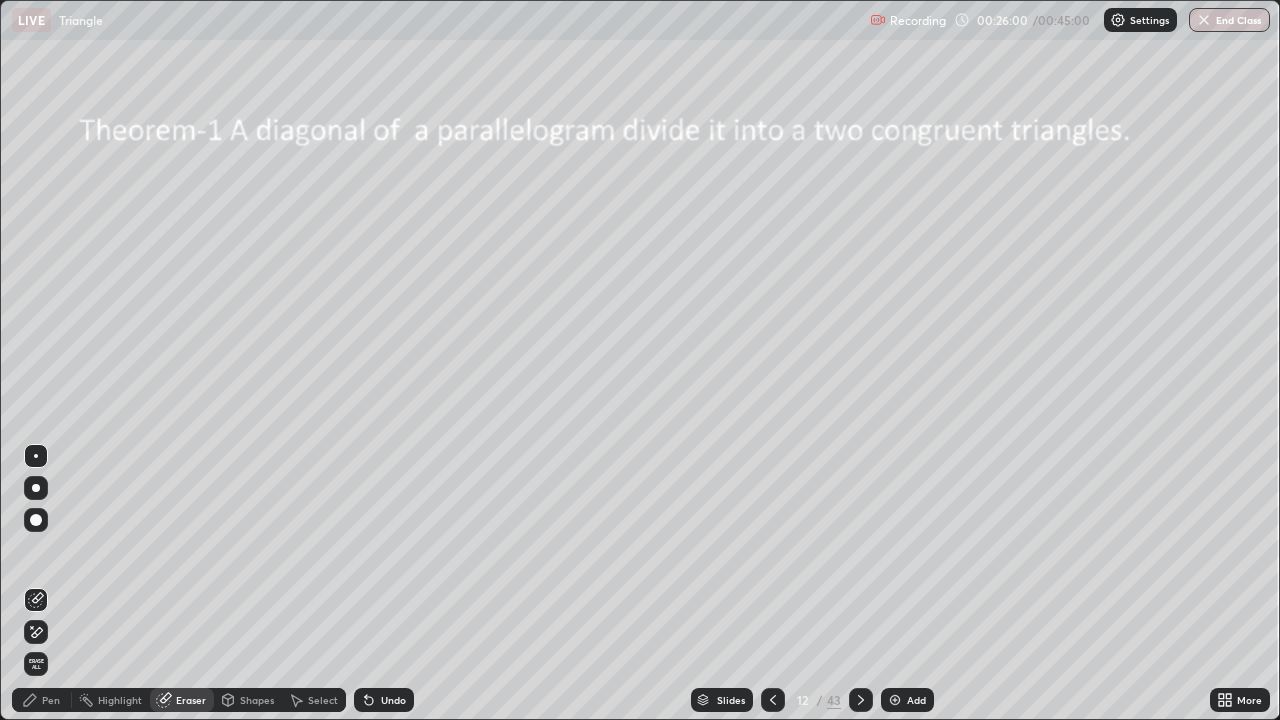 click on "Pen" at bounding box center (51, 700) 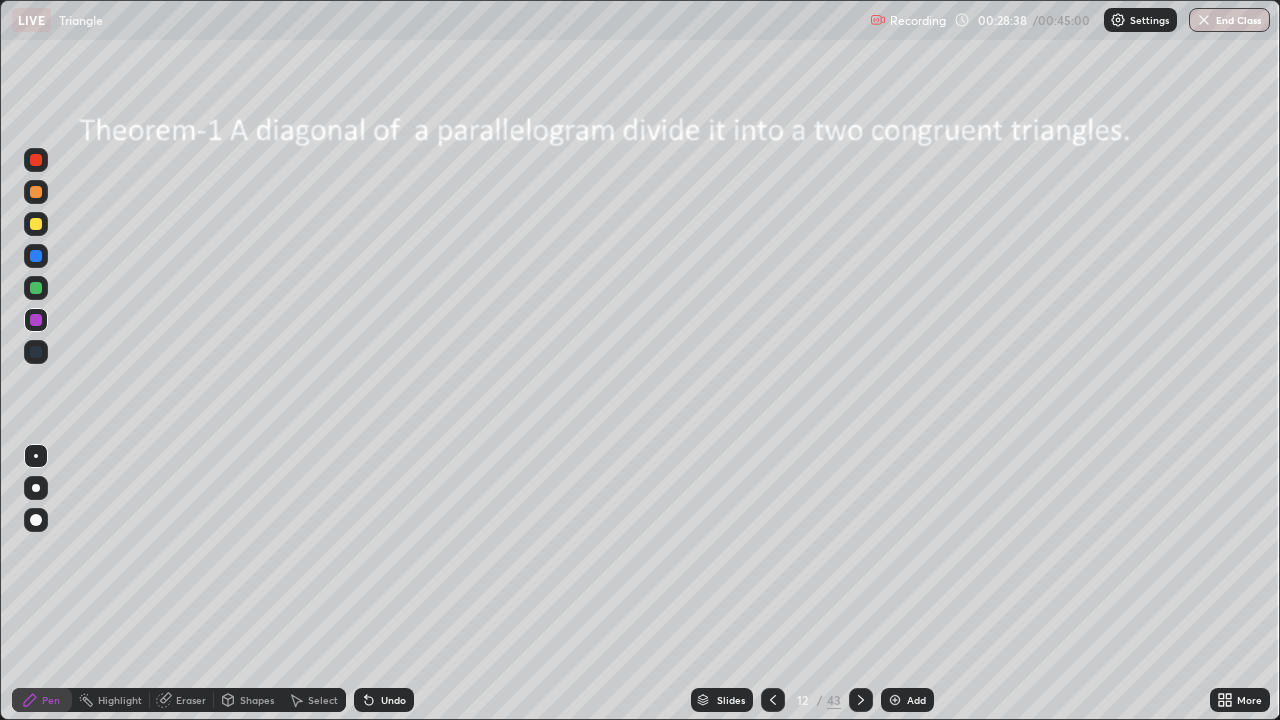 click 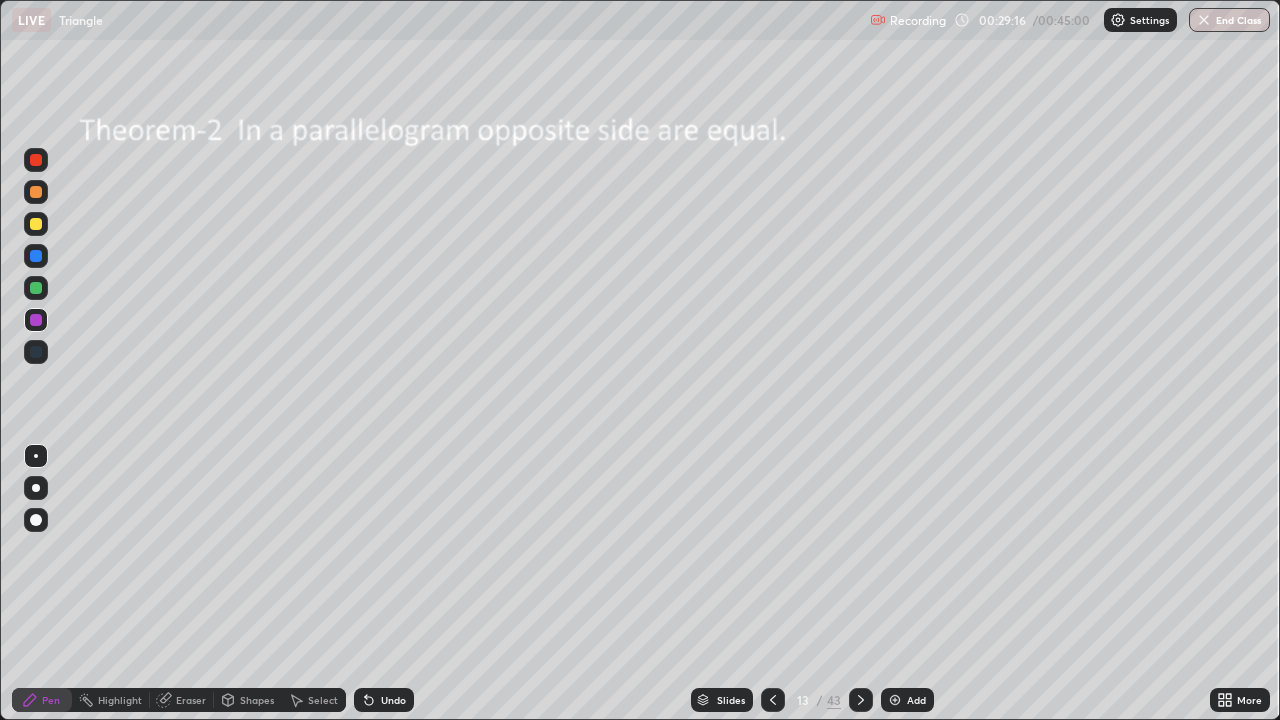 click 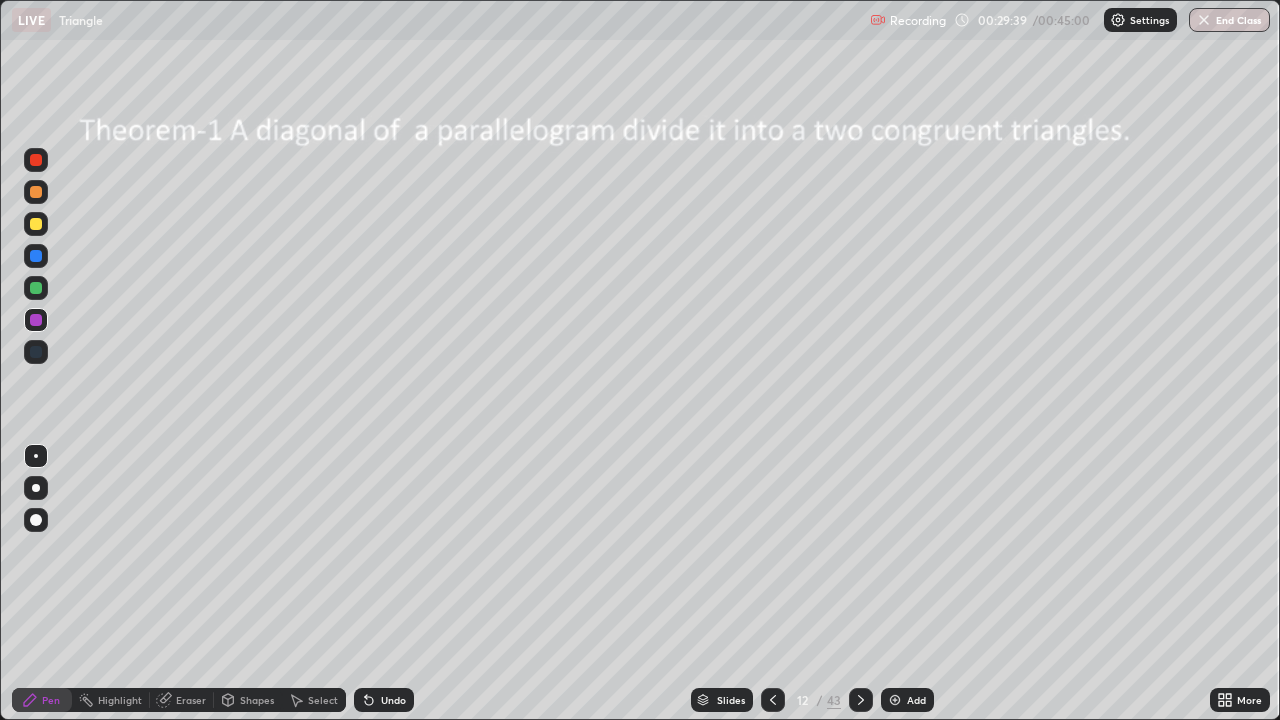 click 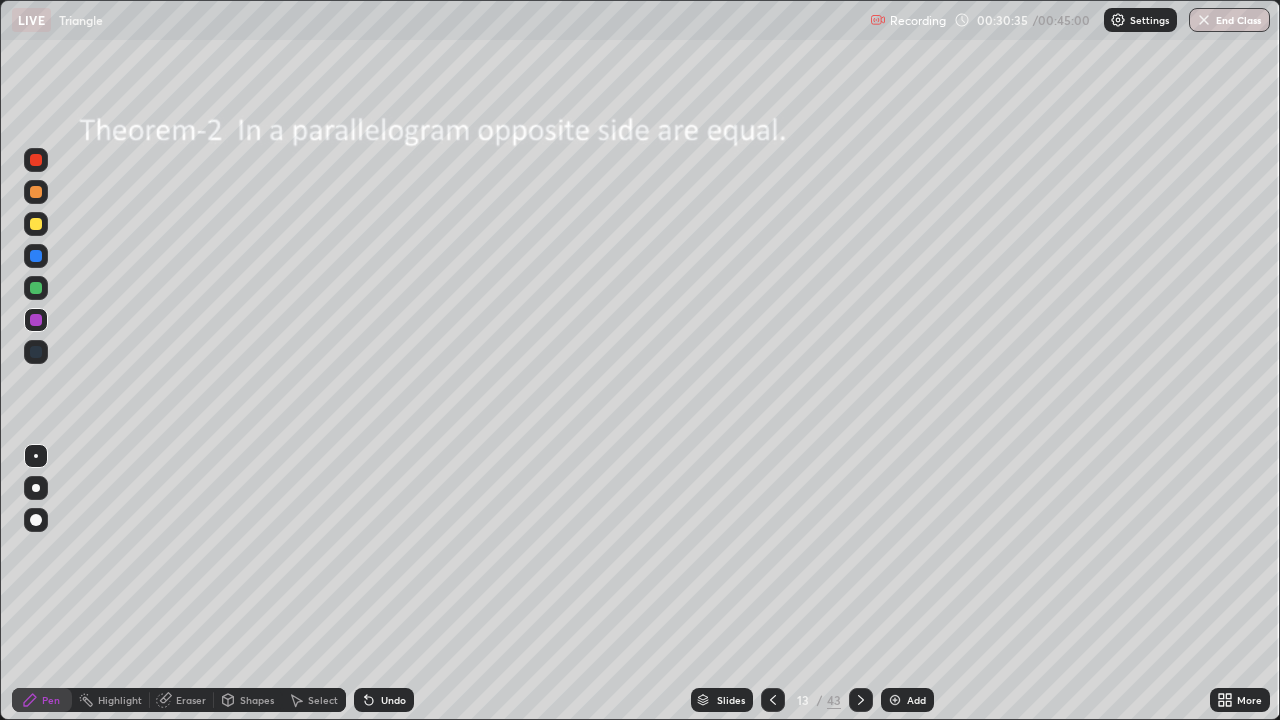 click at bounding box center [861, 700] 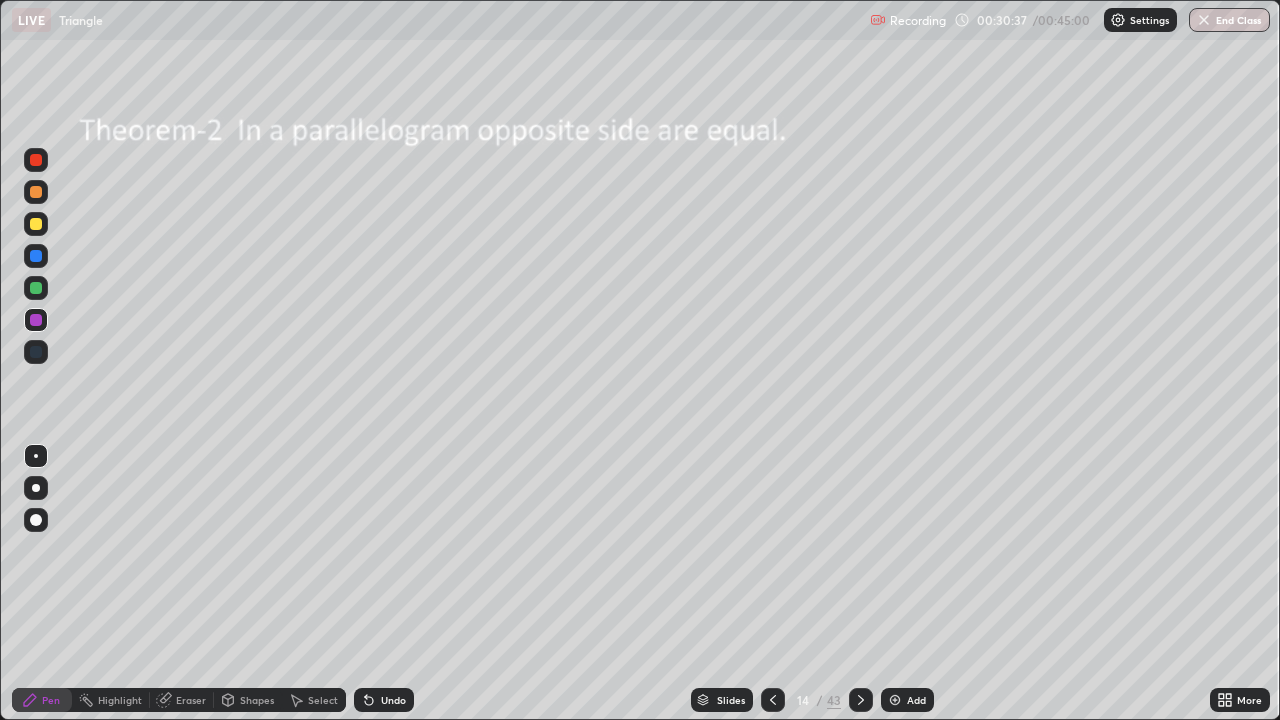 click 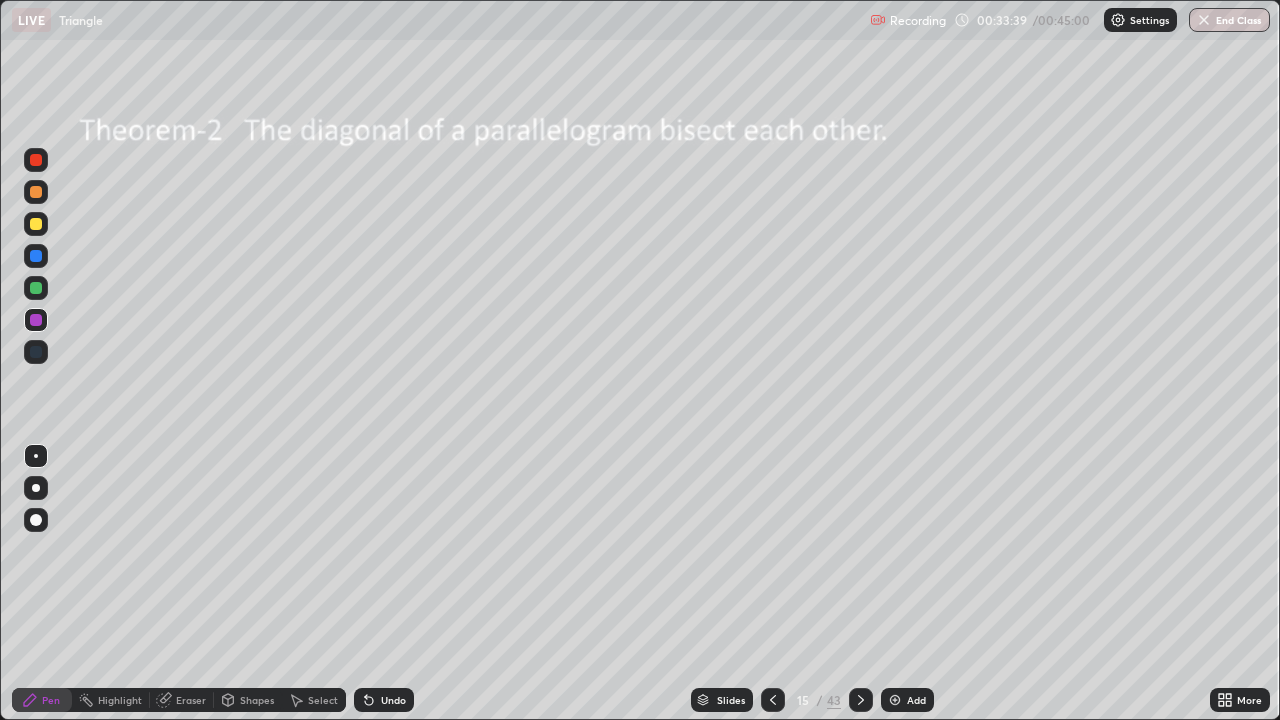click at bounding box center [861, 700] 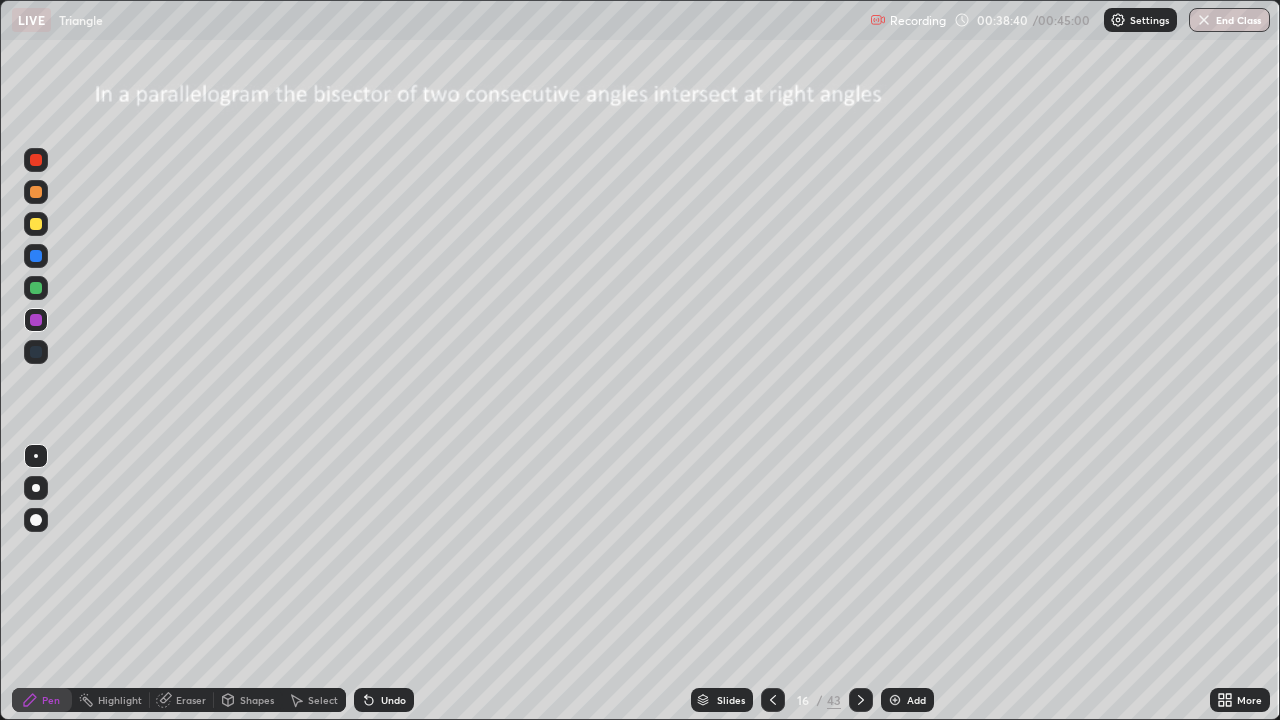 click on "End Class" at bounding box center [1229, 20] 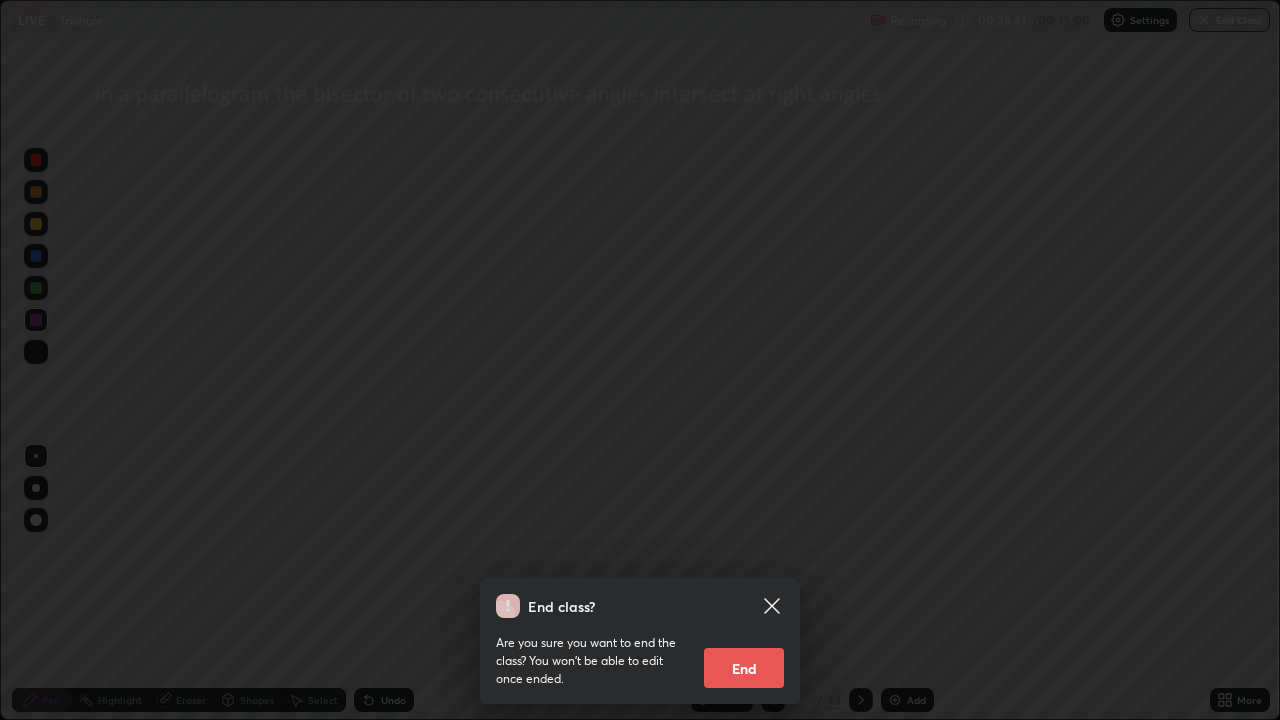 click on "End" at bounding box center (744, 668) 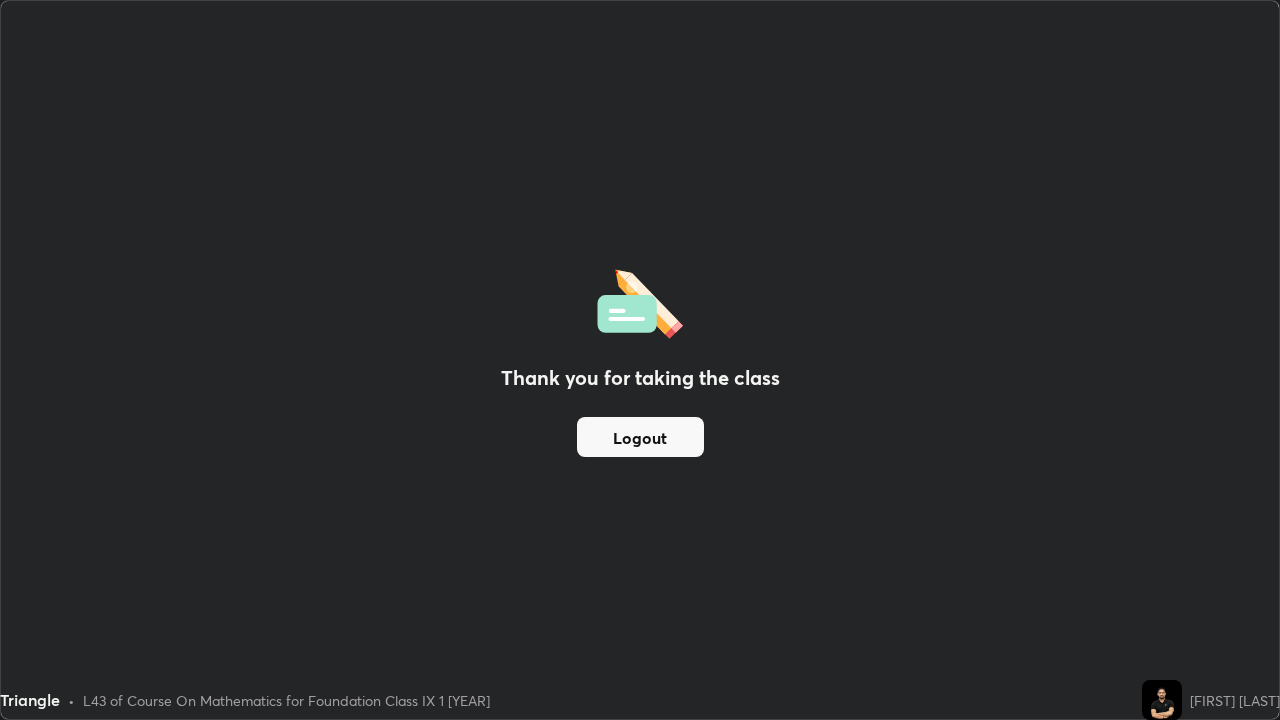 click on "Logout" at bounding box center (640, 437) 